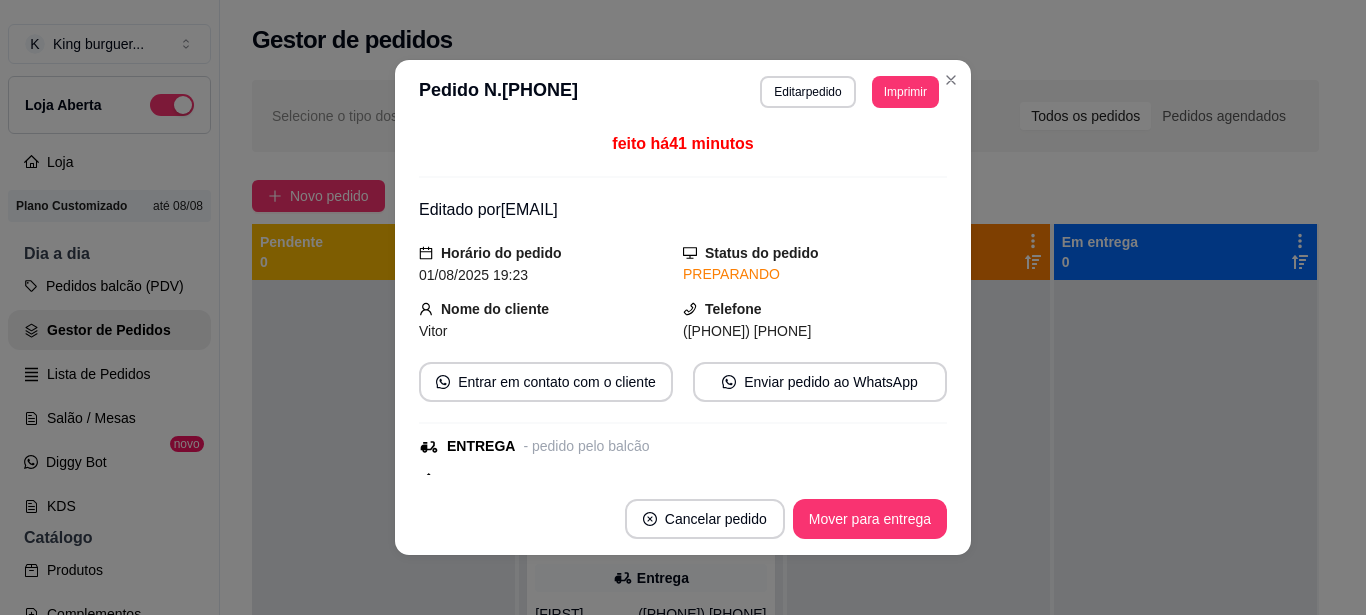 scroll, scrollTop: 0, scrollLeft: 0, axis: both 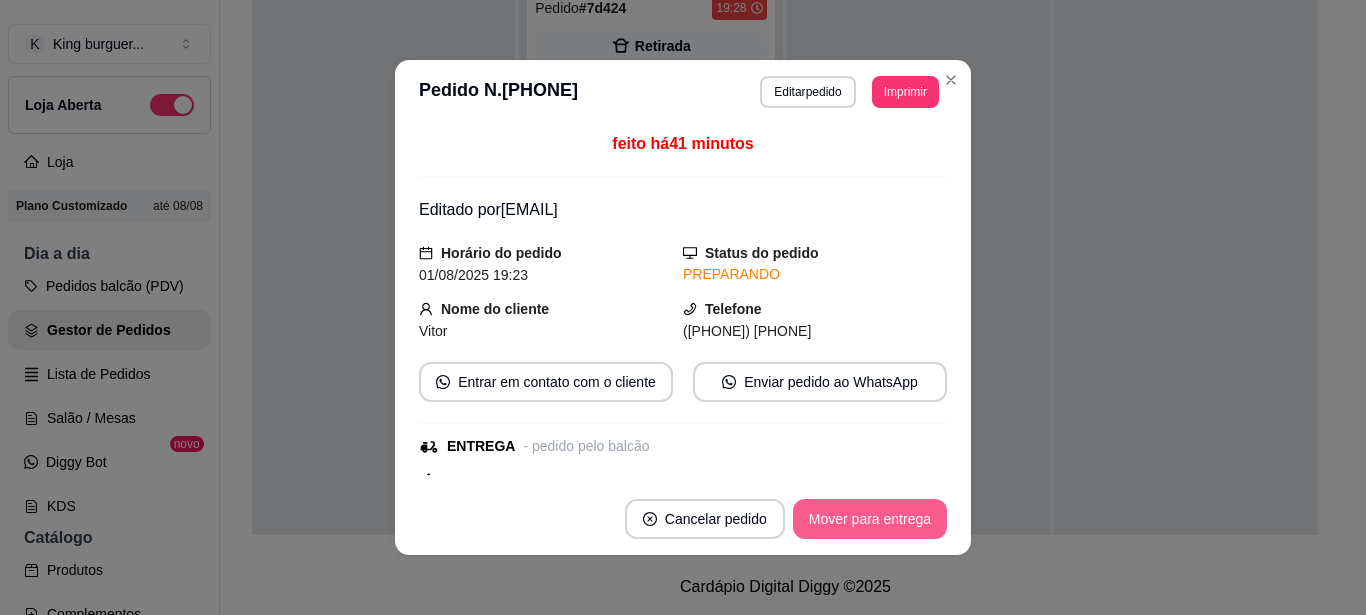 click on "Mover para entrega" at bounding box center [870, 519] 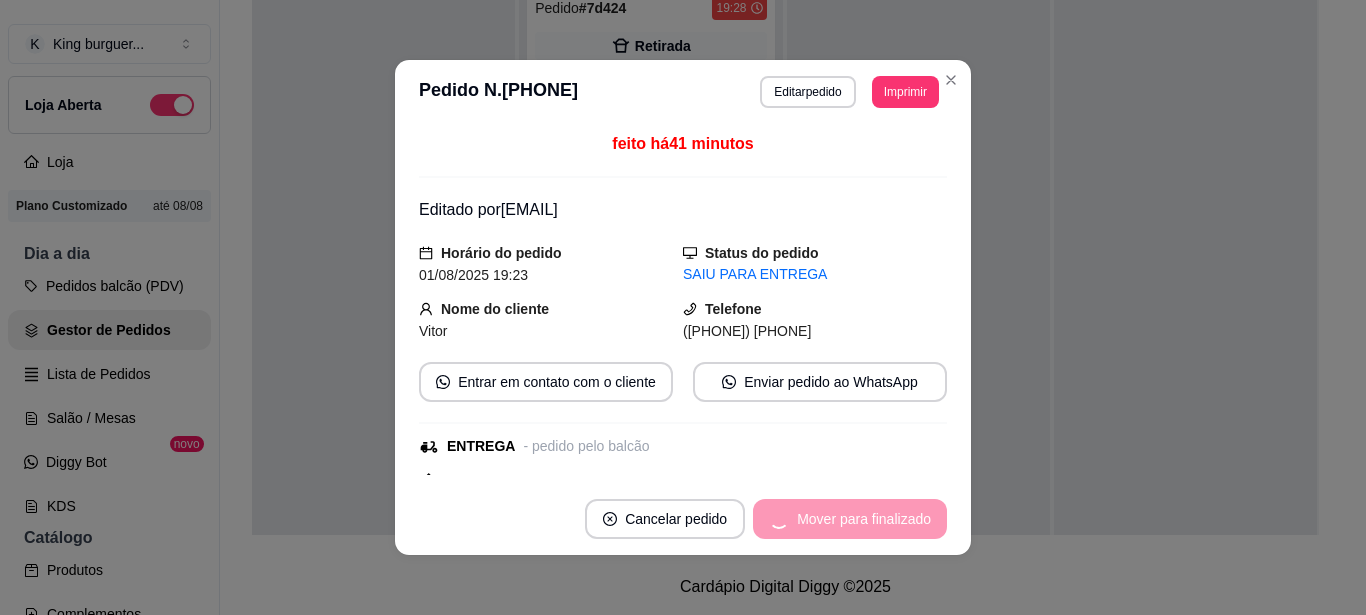 click on "Cancelar pedido" at bounding box center [665, 519] 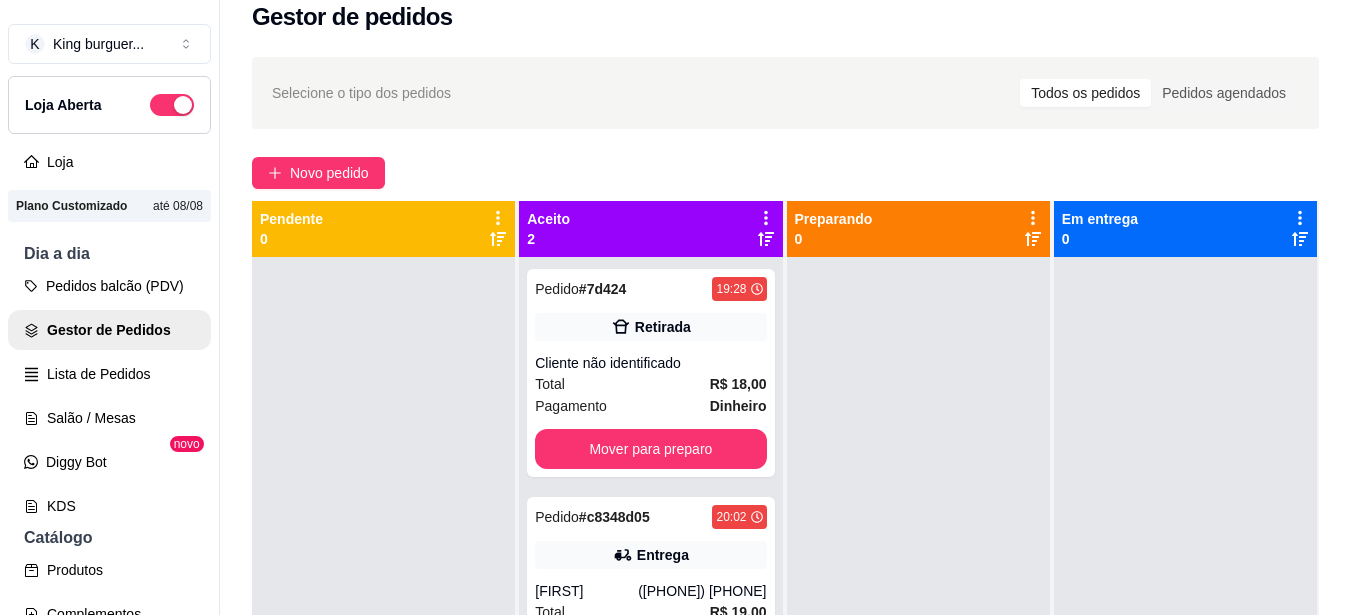 scroll, scrollTop: 19, scrollLeft: 0, axis: vertical 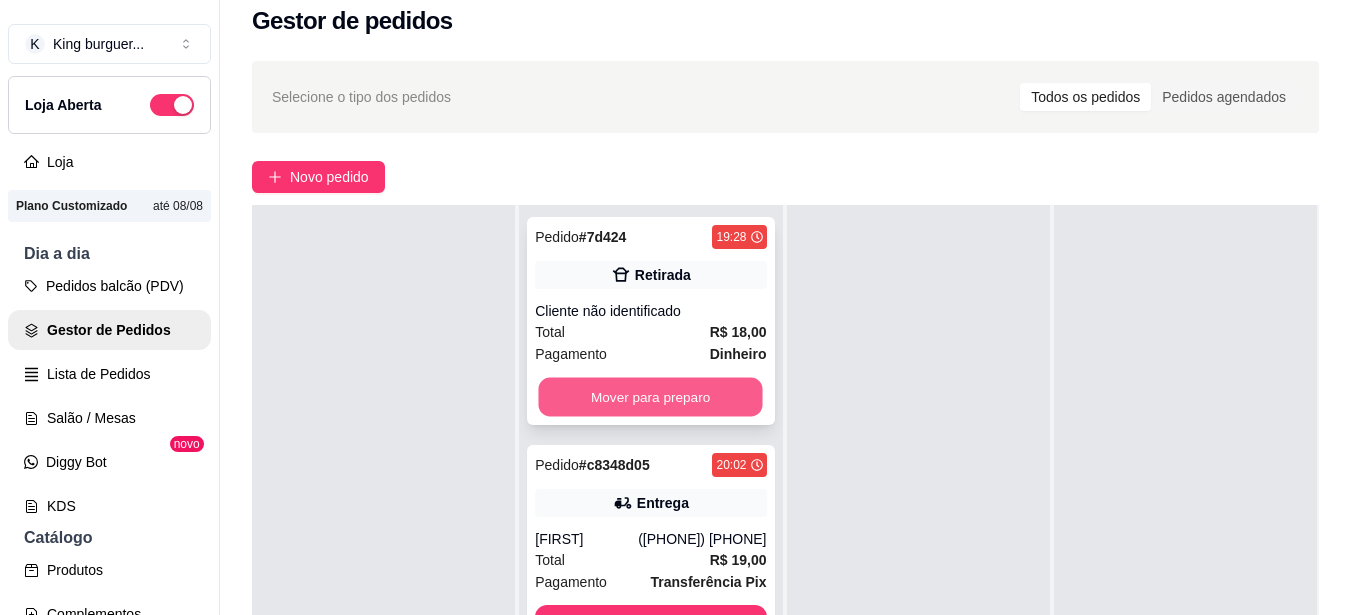 click on "Mover para preparo" at bounding box center [651, 397] 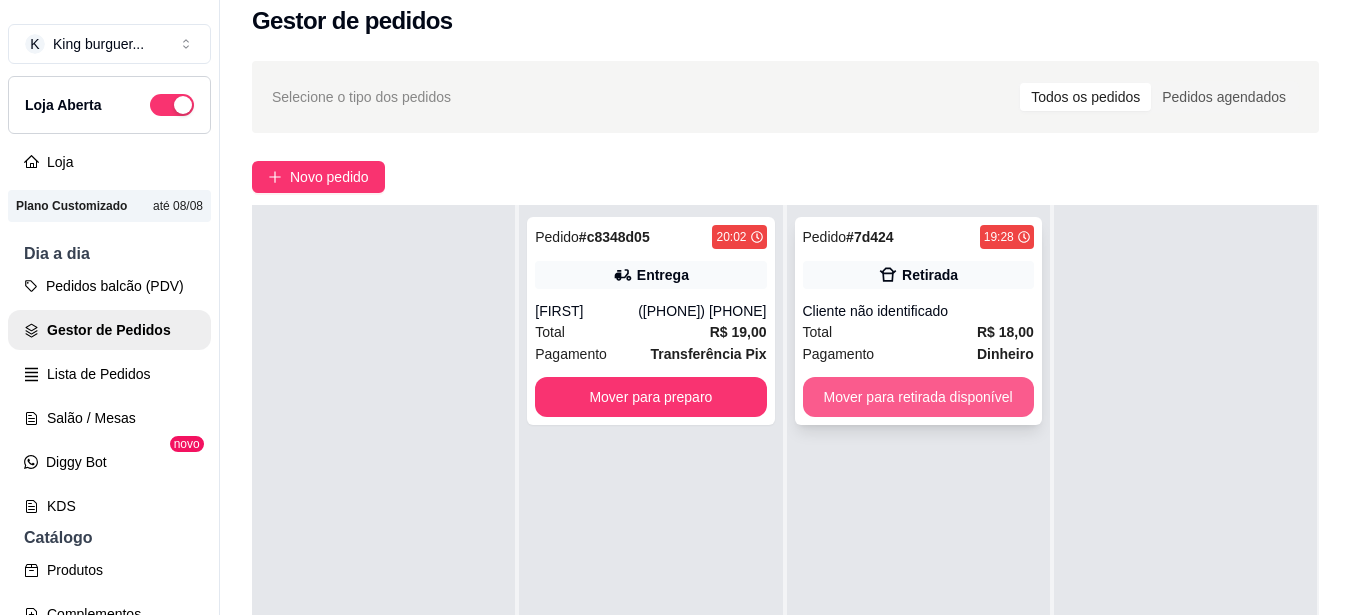 click on "Mover para retirada disponível" at bounding box center [918, 397] 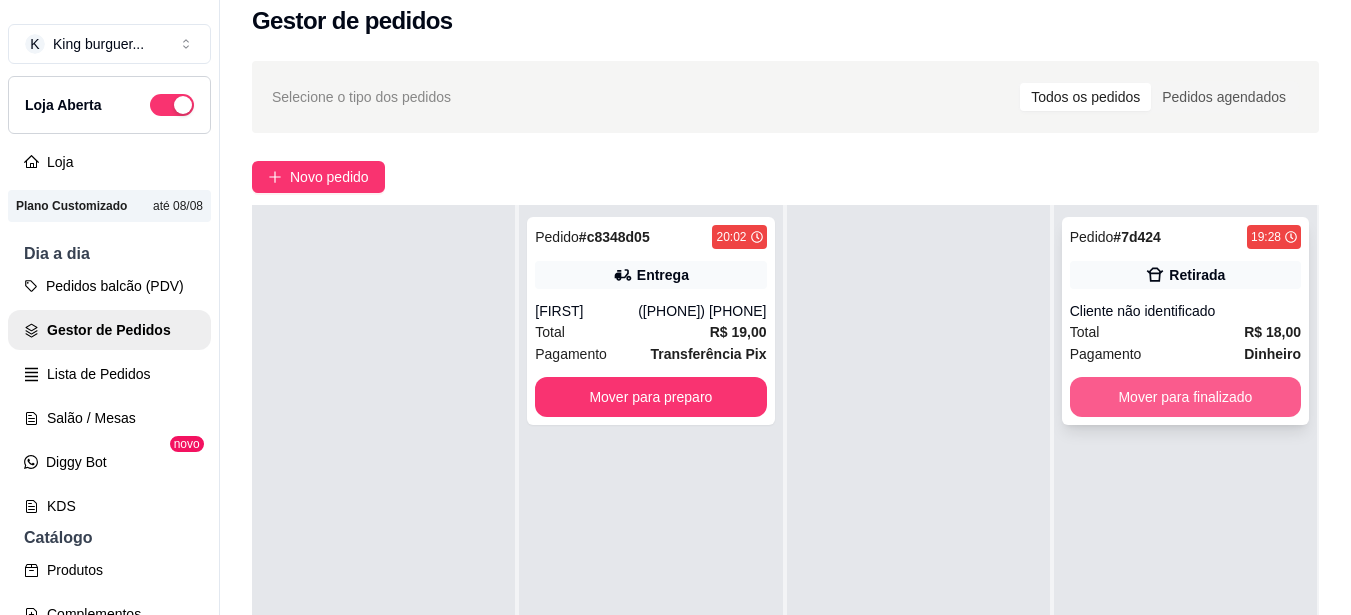 click on "Mover para finalizado" at bounding box center (1185, 397) 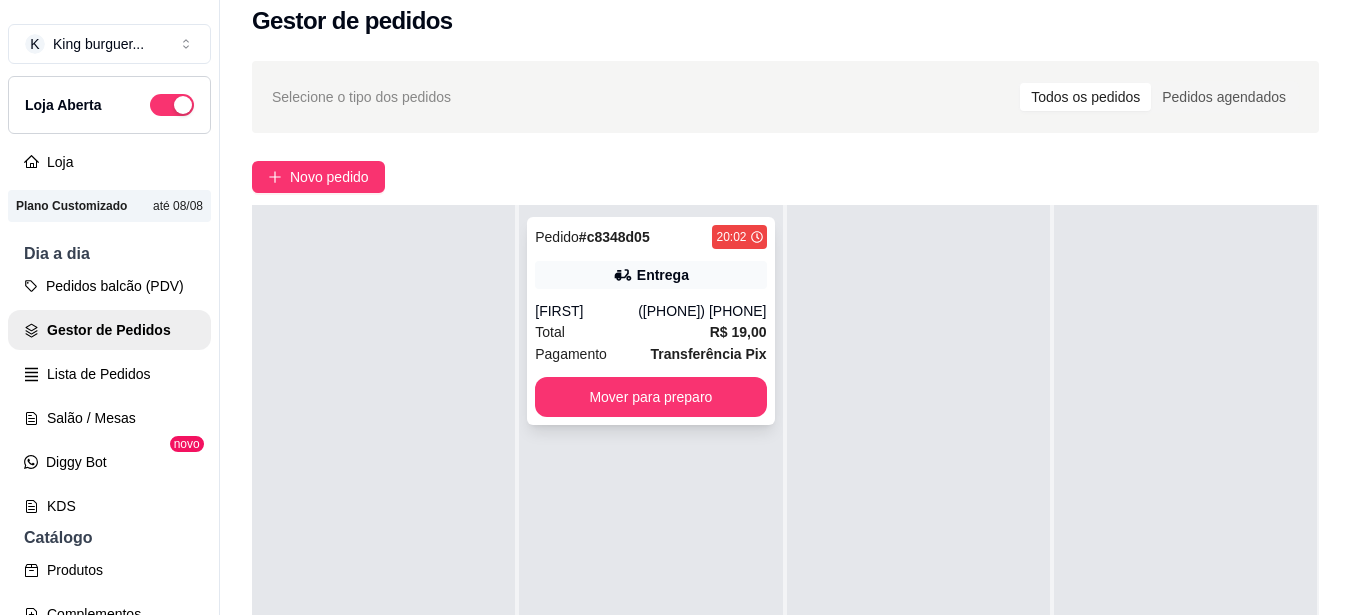 click on "Mover para preparo" at bounding box center [650, 397] 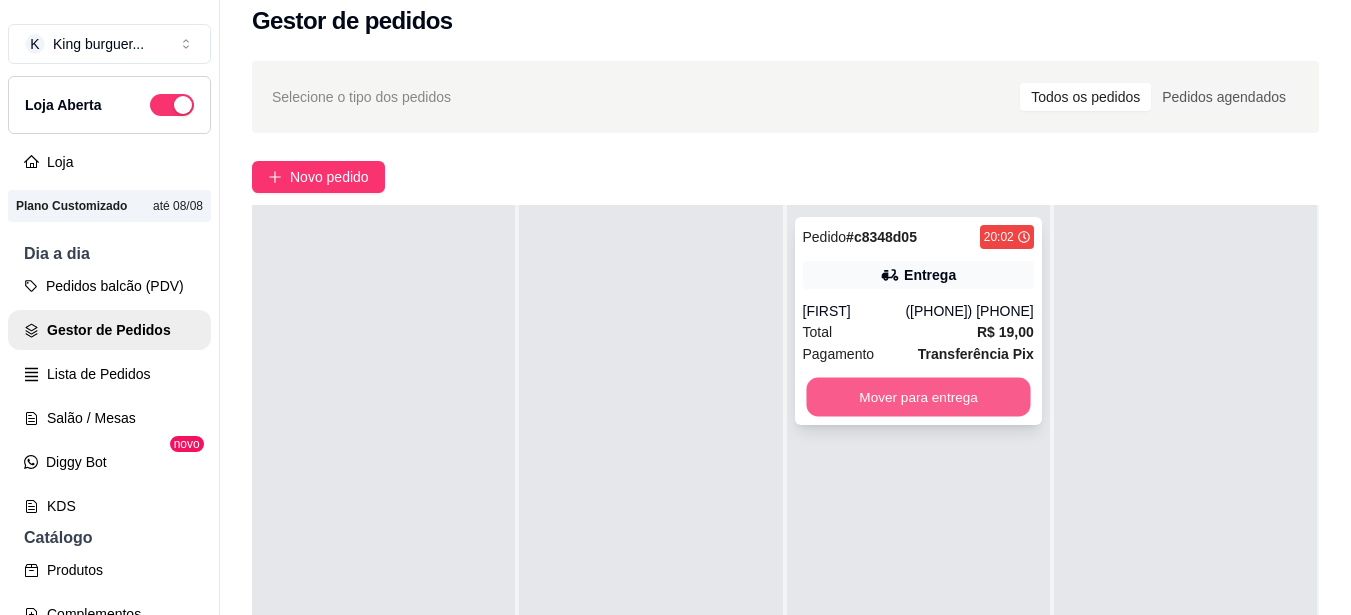 click on "Mover para entrega" at bounding box center (918, 397) 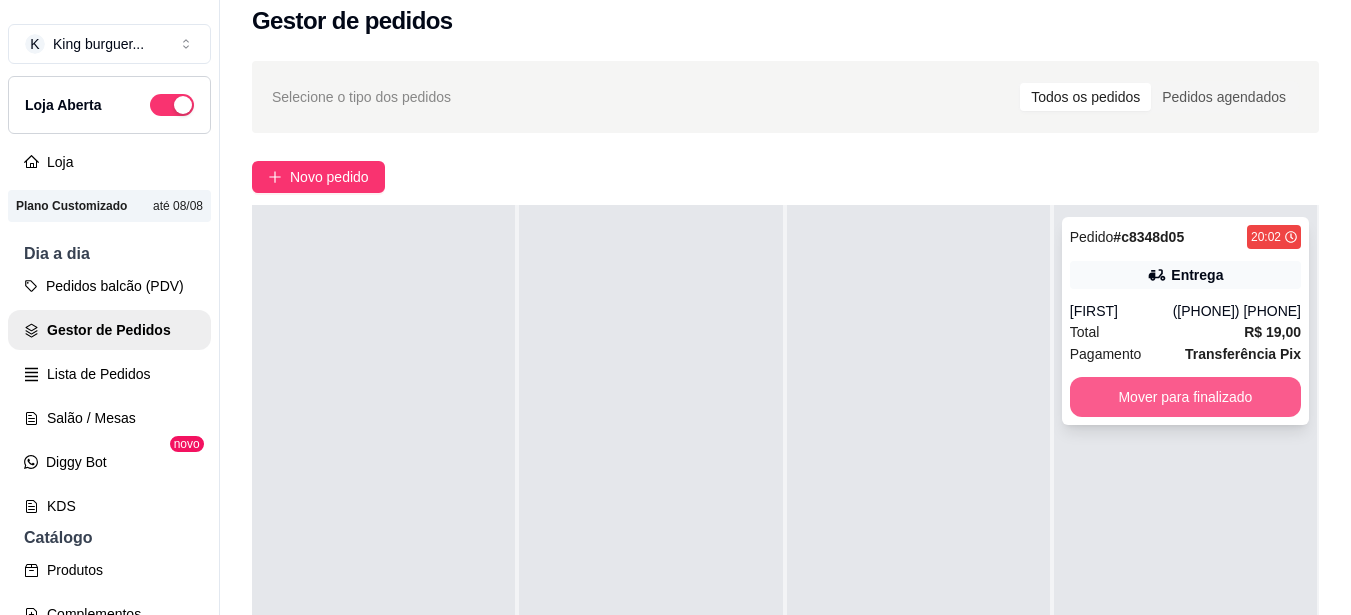 click on "Mover para finalizado" at bounding box center (1185, 397) 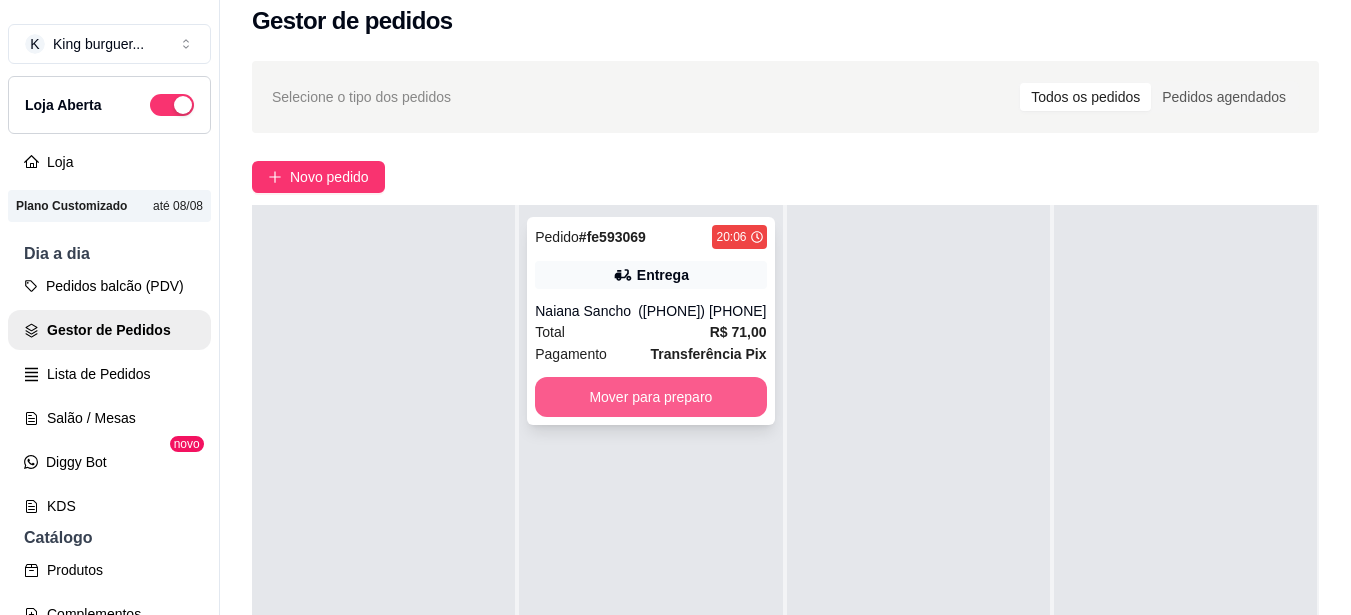 click on "Mover para preparo" at bounding box center (650, 397) 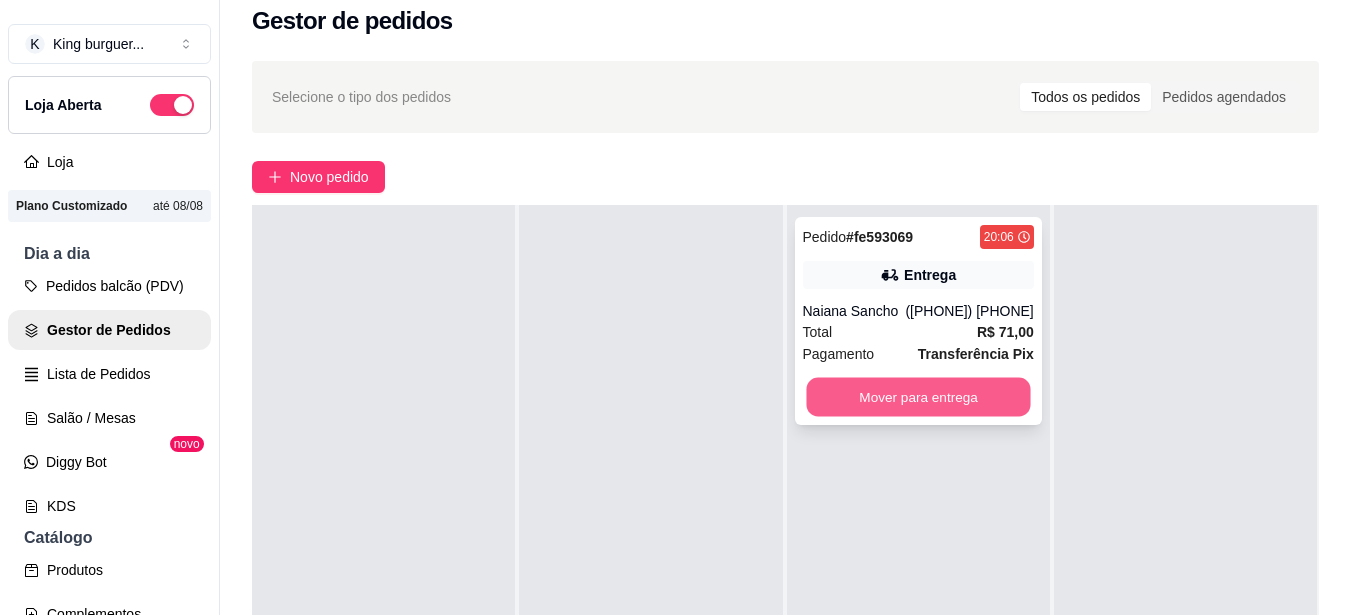 click on "Mover para entrega" at bounding box center (918, 397) 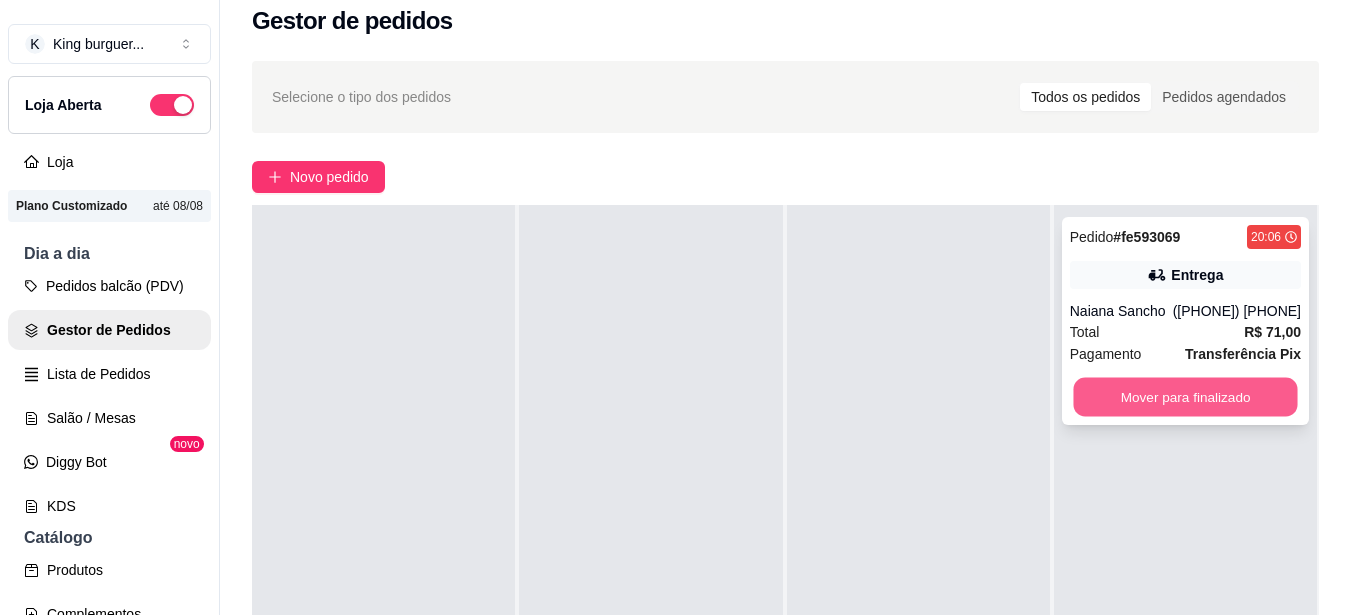 click on "Mover para finalizado" at bounding box center [1185, 397] 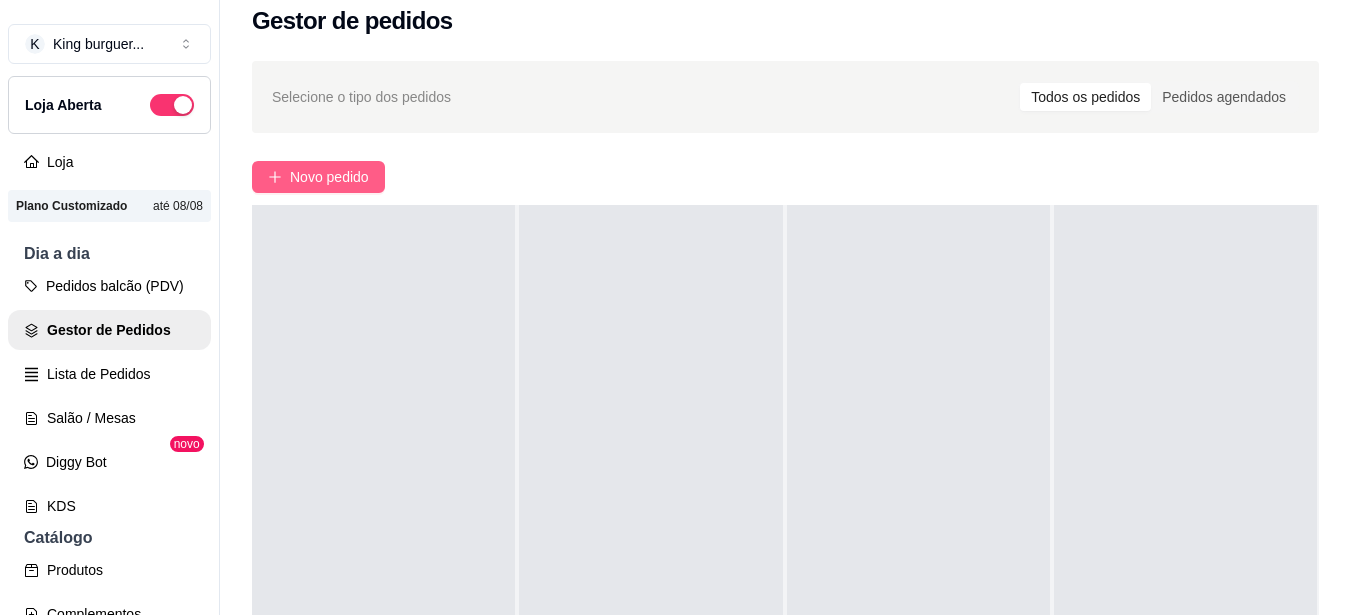 click 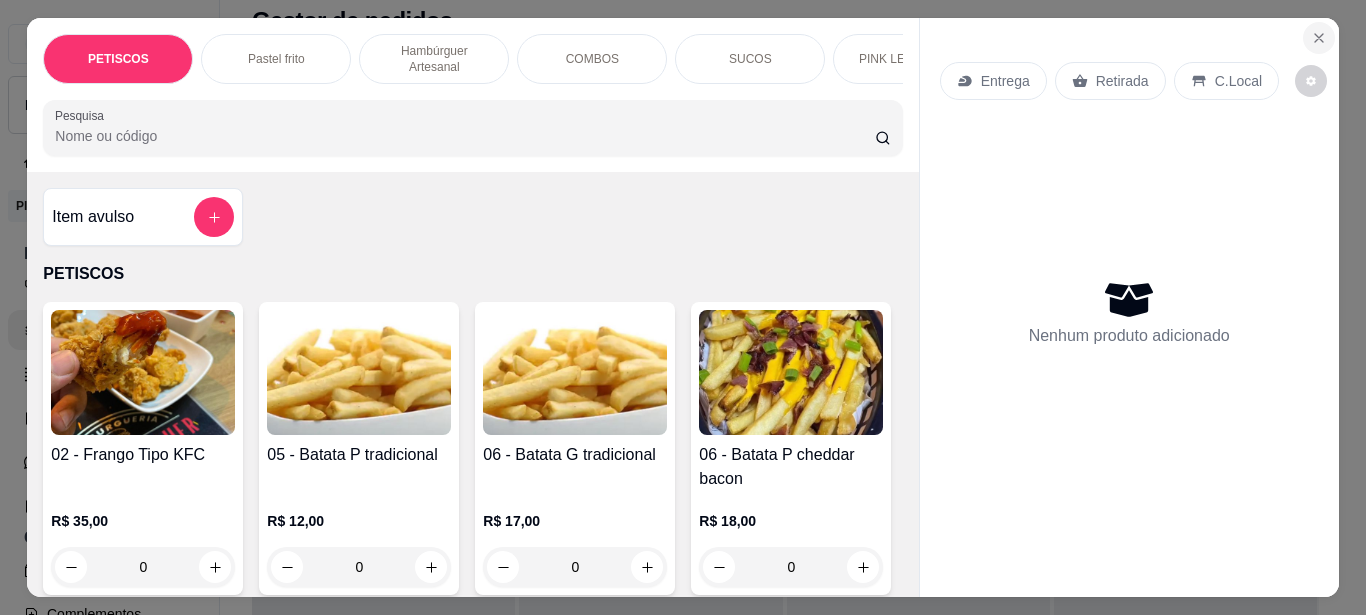 click 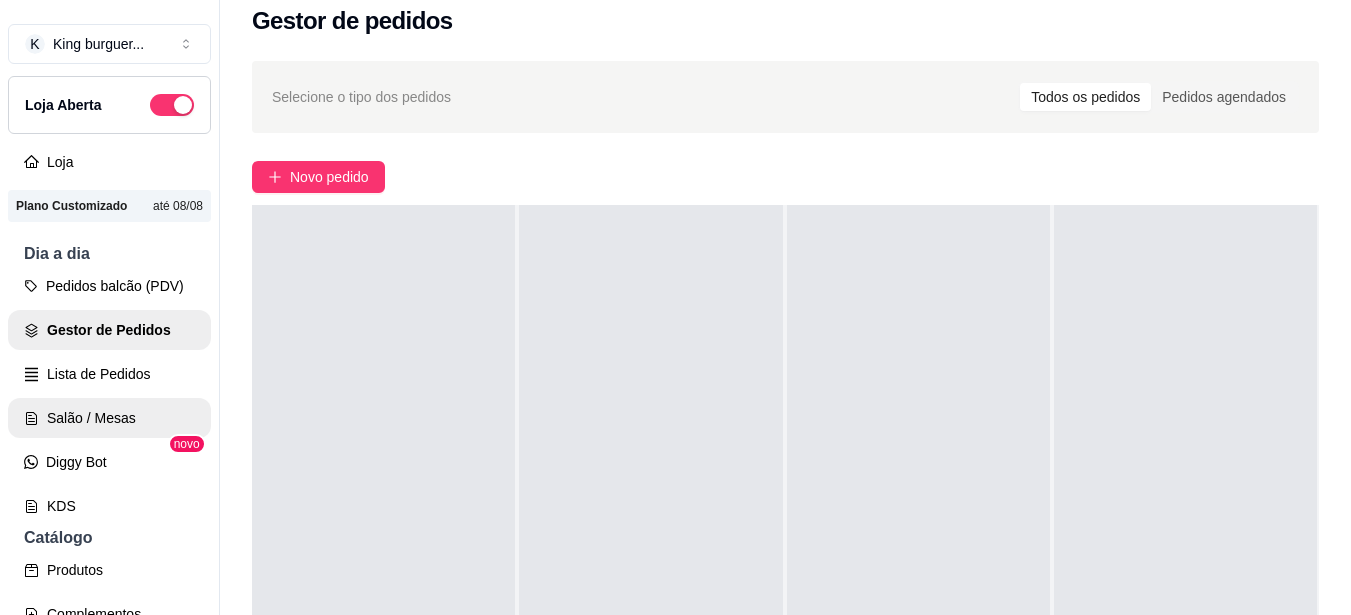 click on "Salão / Mesas" at bounding box center [109, 418] 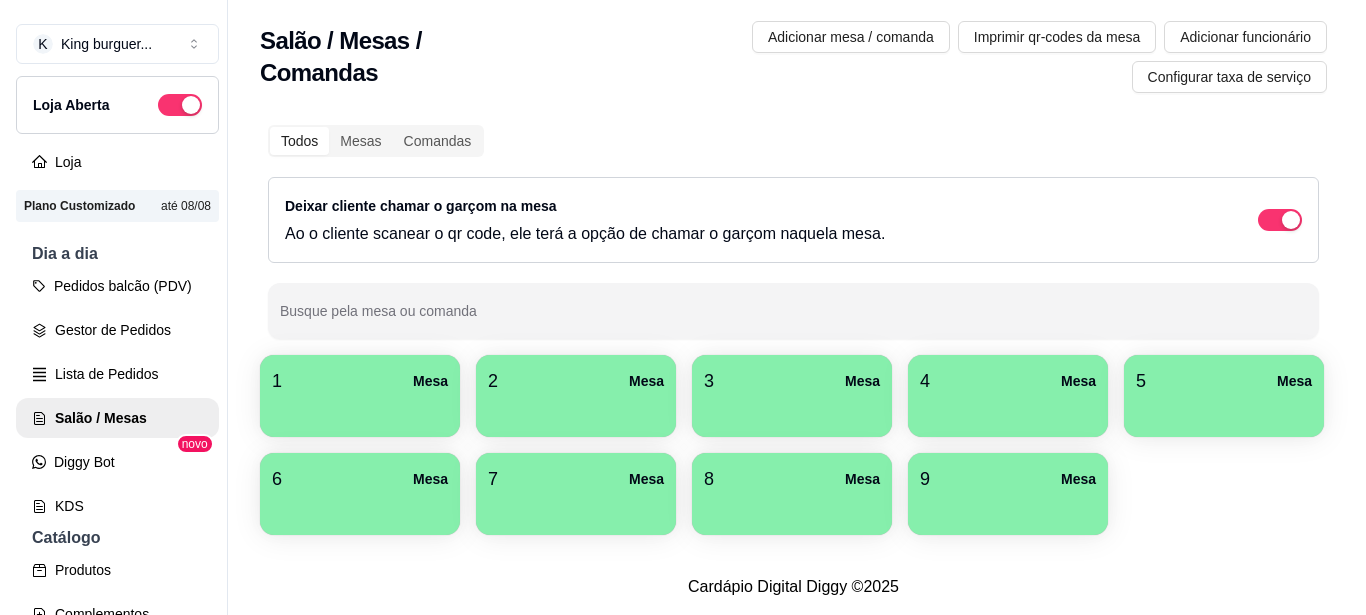 scroll, scrollTop: 16, scrollLeft: 0, axis: vertical 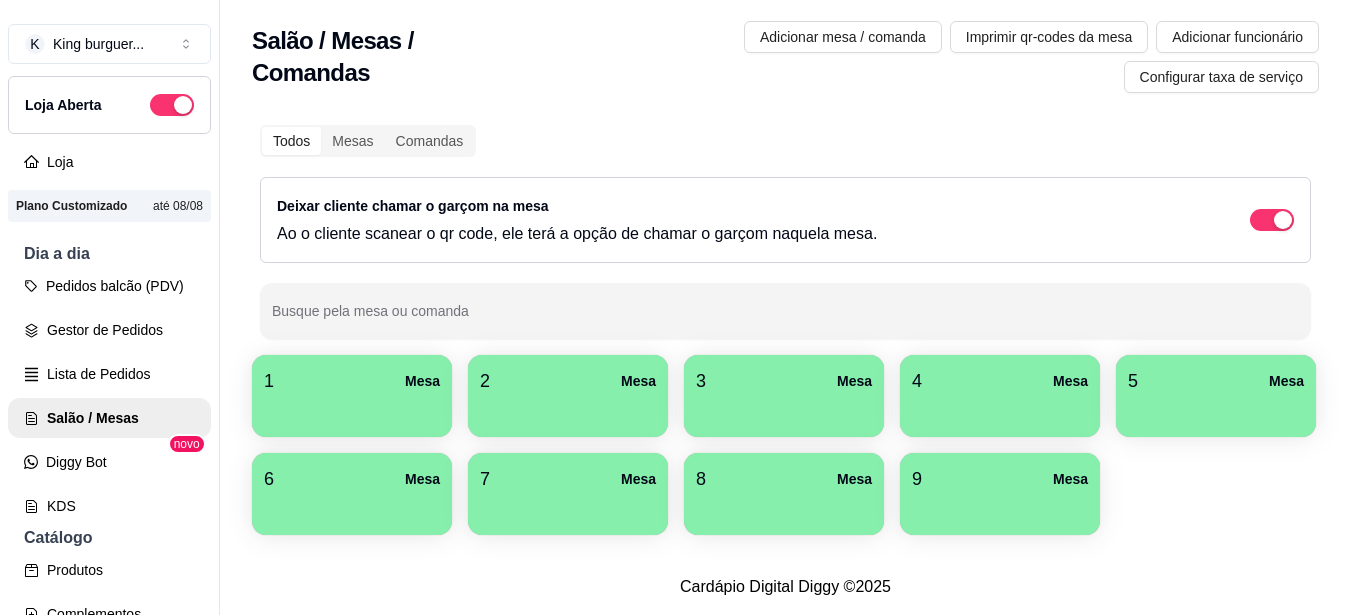 click on "4 Mesa" at bounding box center [1000, 381] 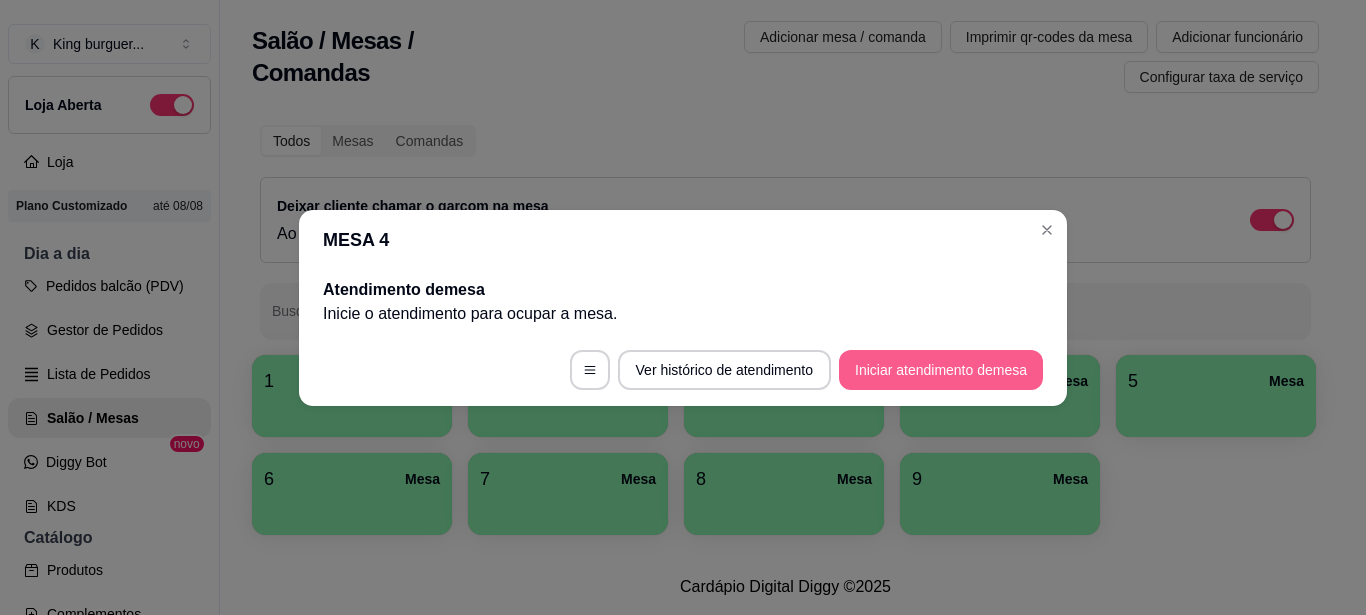 click on "Iniciar atendimento de  mesa" at bounding box center (941, 370) 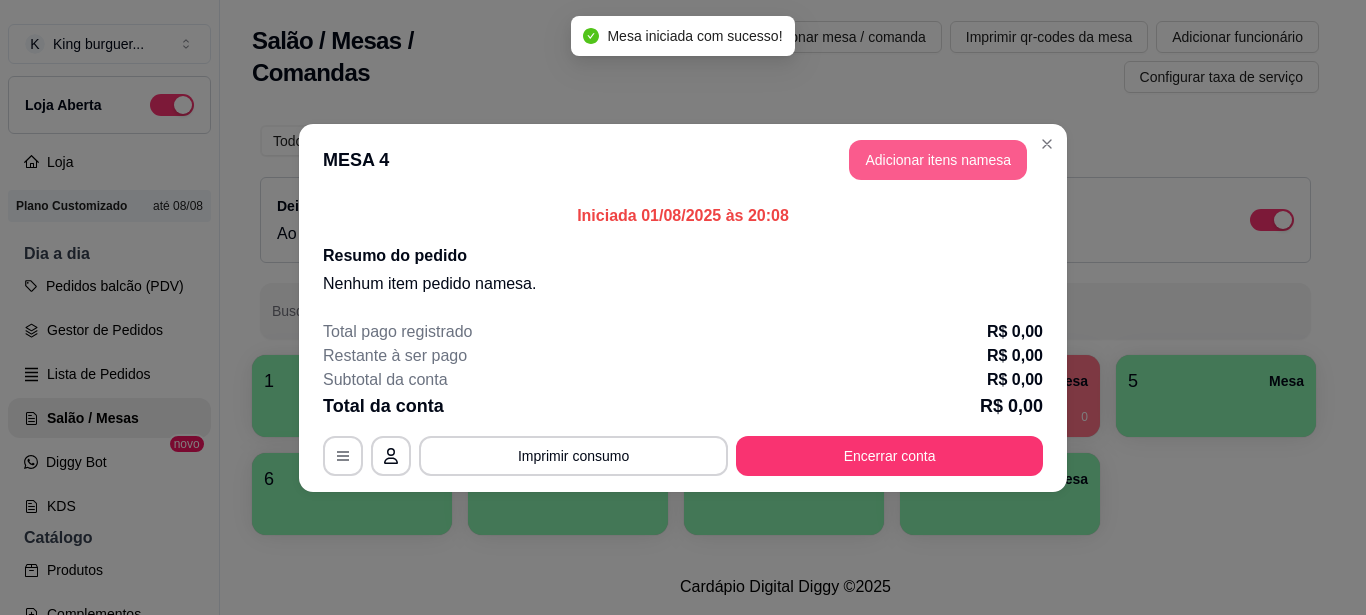 click on "Adicionar itens na  mesa" at bounding box center [938, 160] 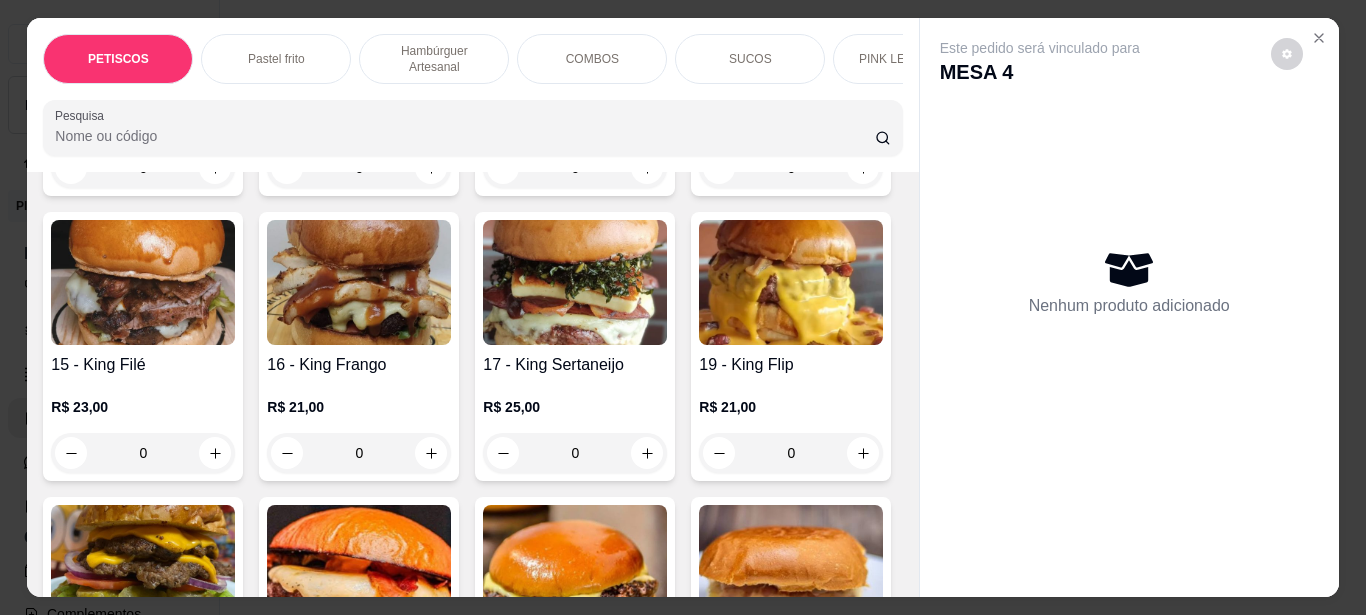 scroll, scrollTop: 2200, scrollLeft: 0, axis: vertical 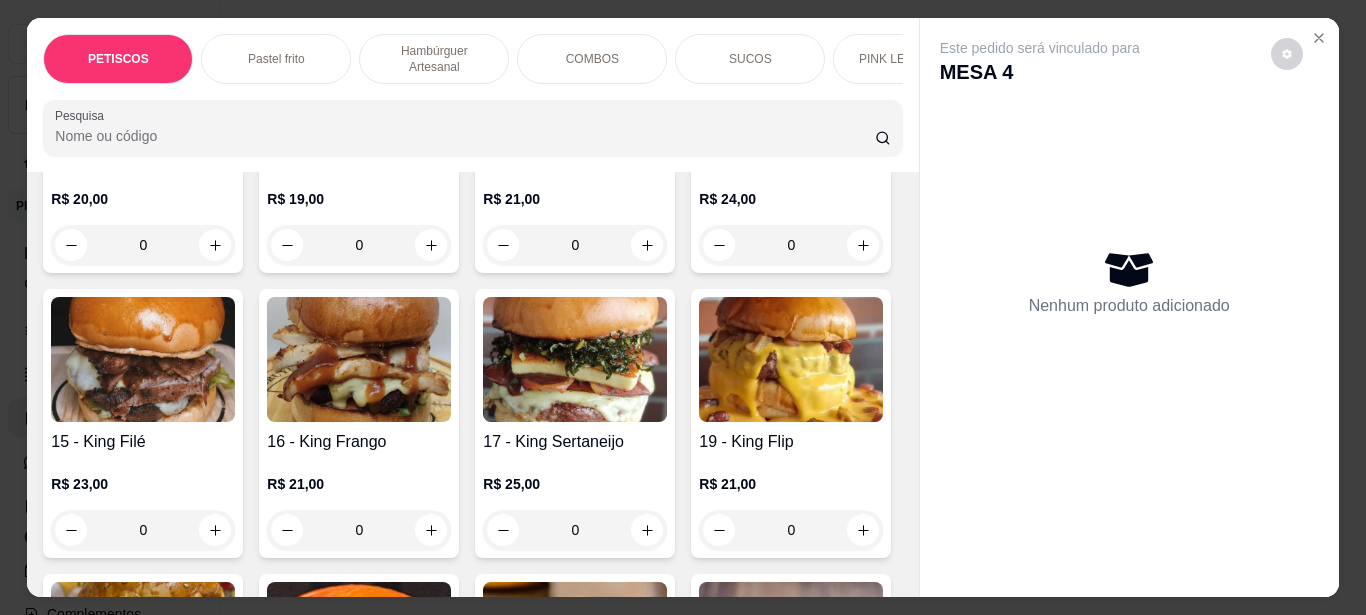 click at bounding box center (791, 74) 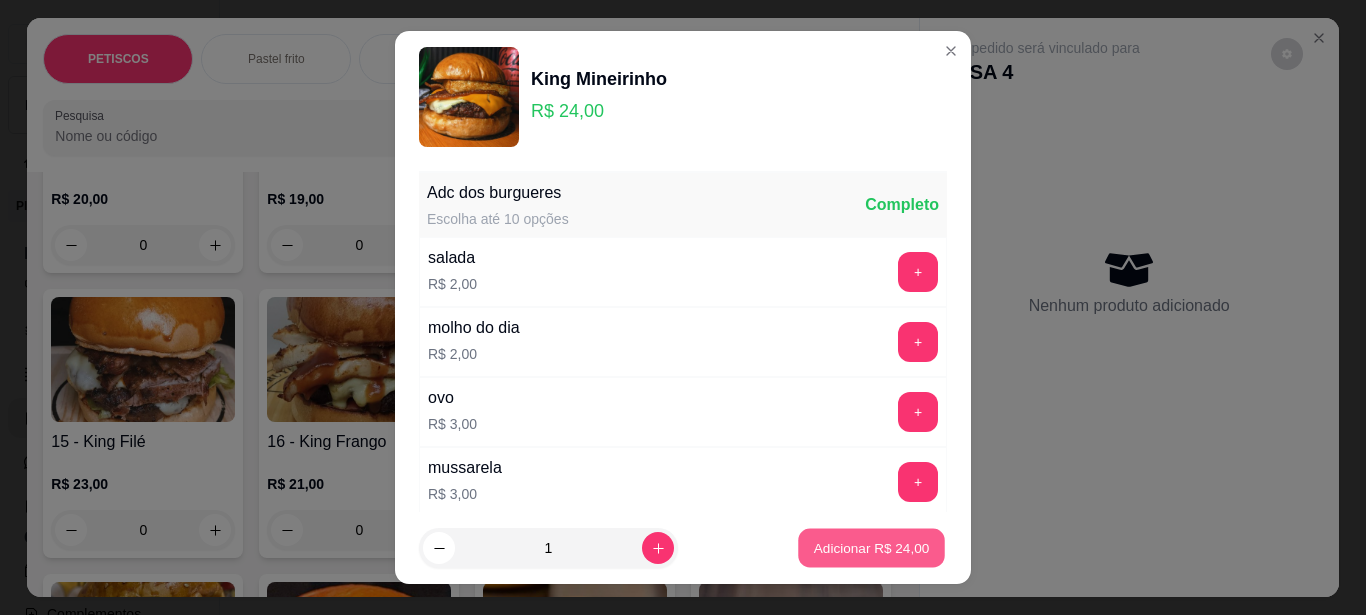 click on "Adicionar   R$ 24,00" at bounding box center (872, 548) 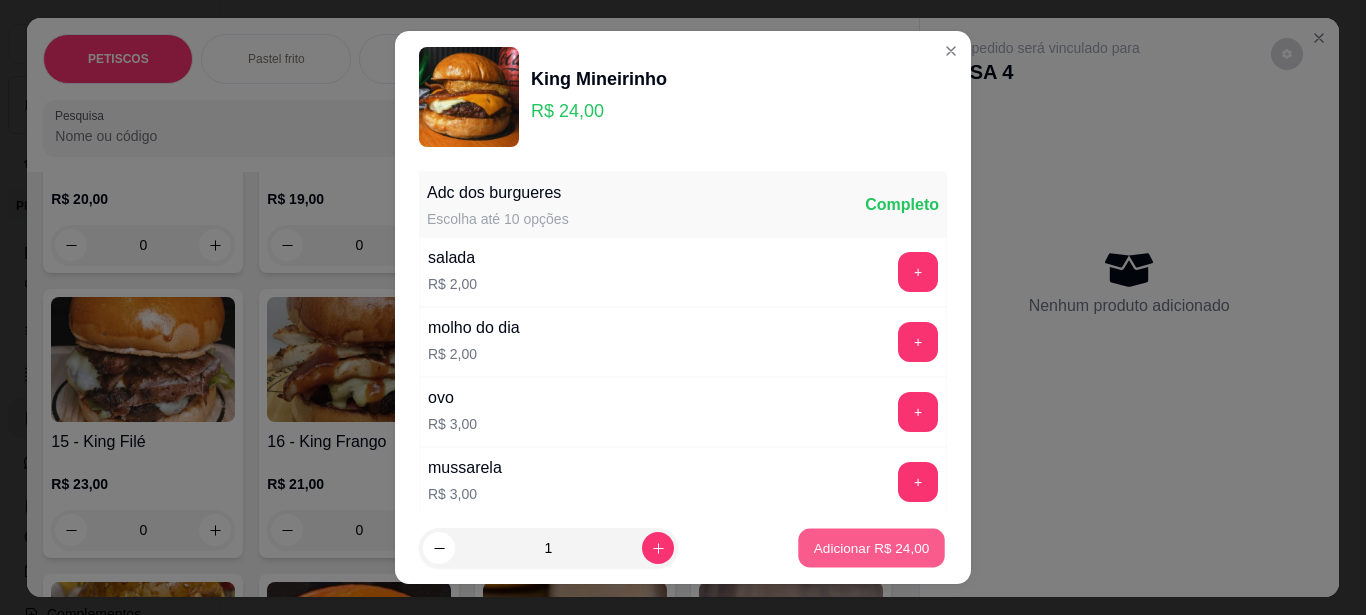 type on "1" 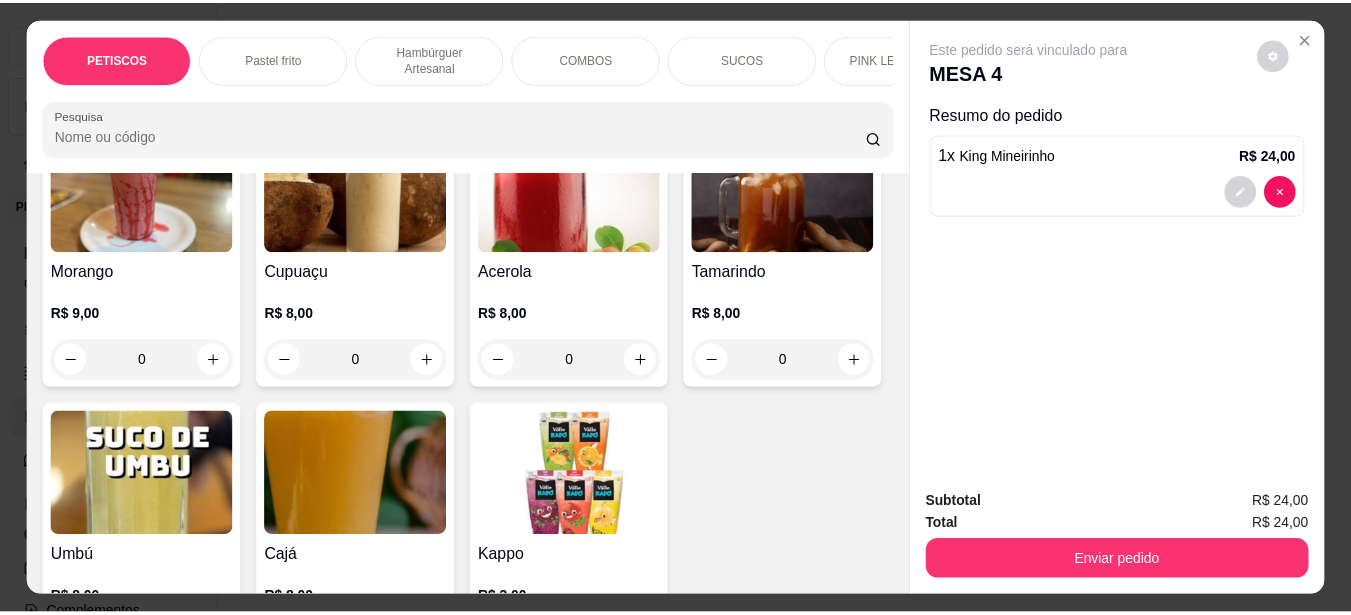 scroll, scrollTop: 4200, scrollLeft: 0, axis: vertical 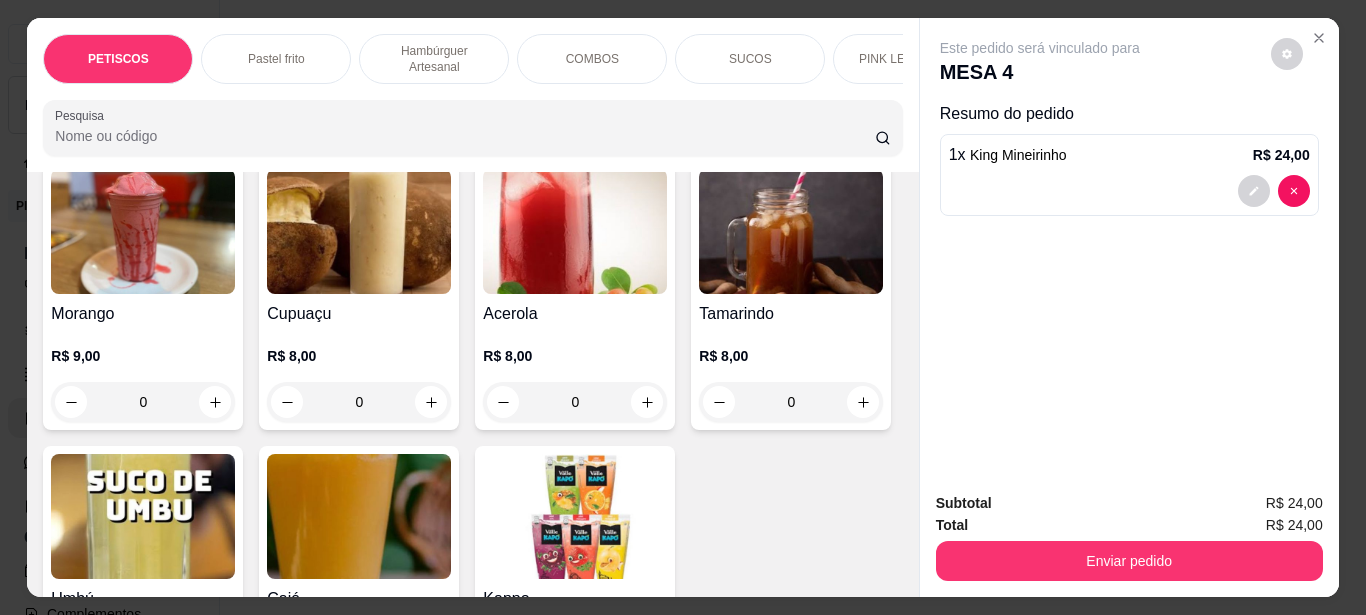 click at bounding box center [359, -54] 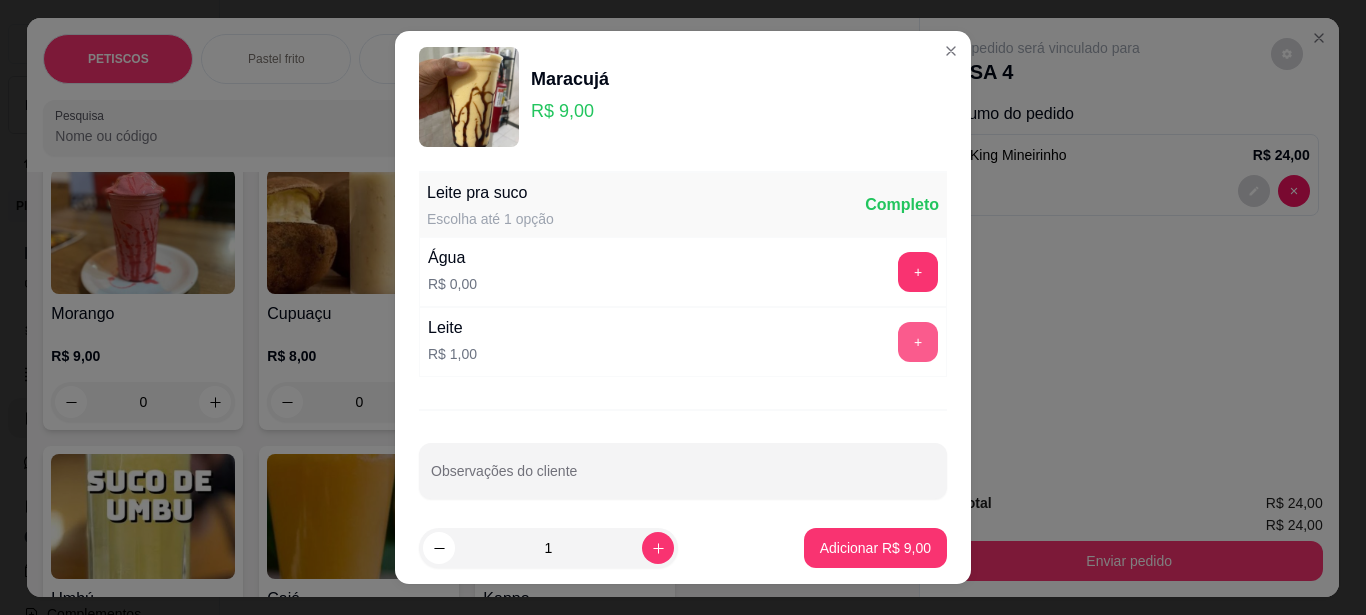 click on "+" at bounding box center (918, 342) 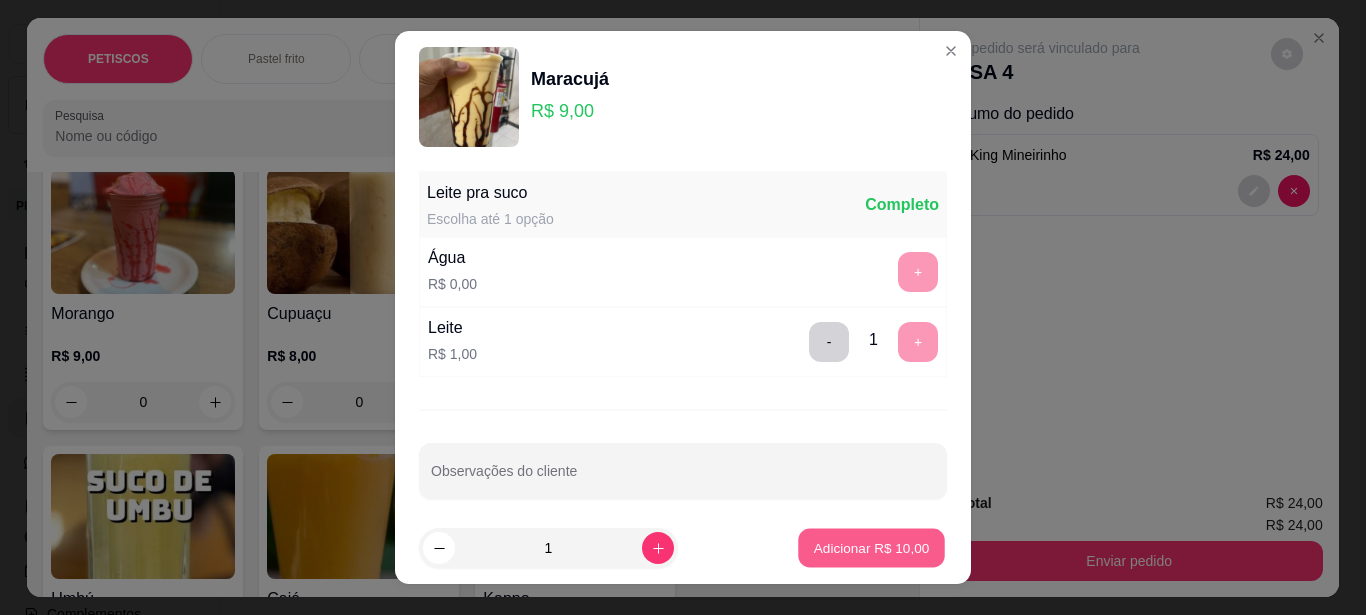 click on "Adicionar   R$ 10,00" at bounding box center [872, 548] 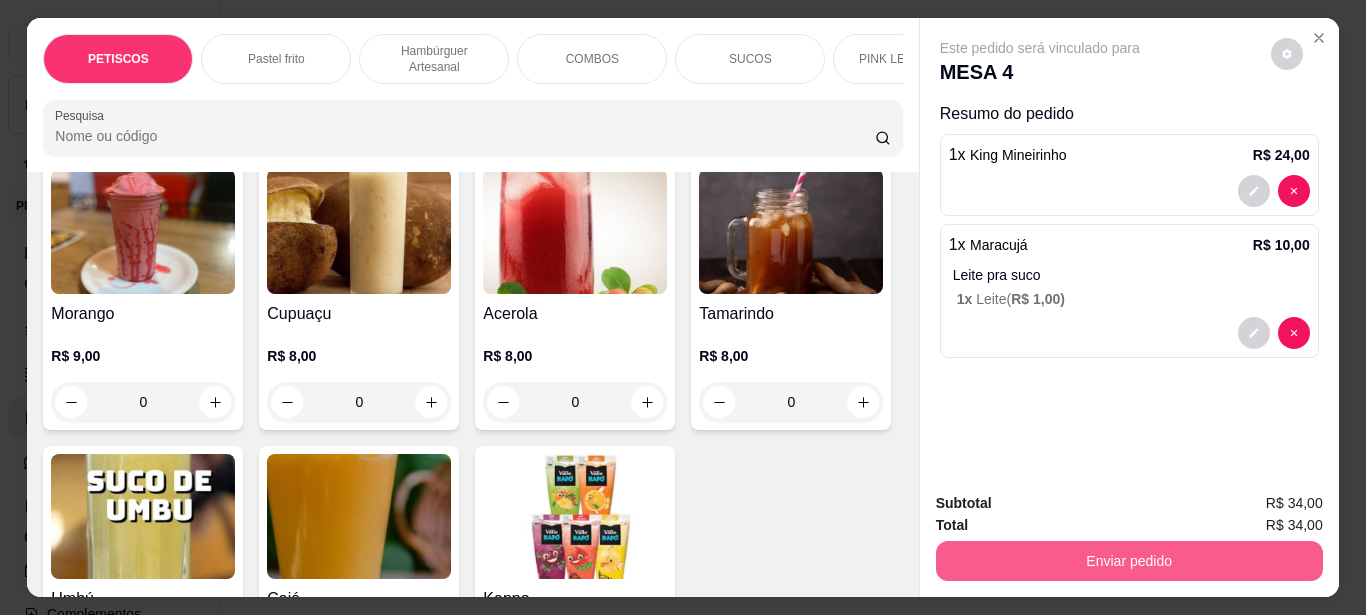 click on "Enviar pedido" at bounding box center [1129, 561] 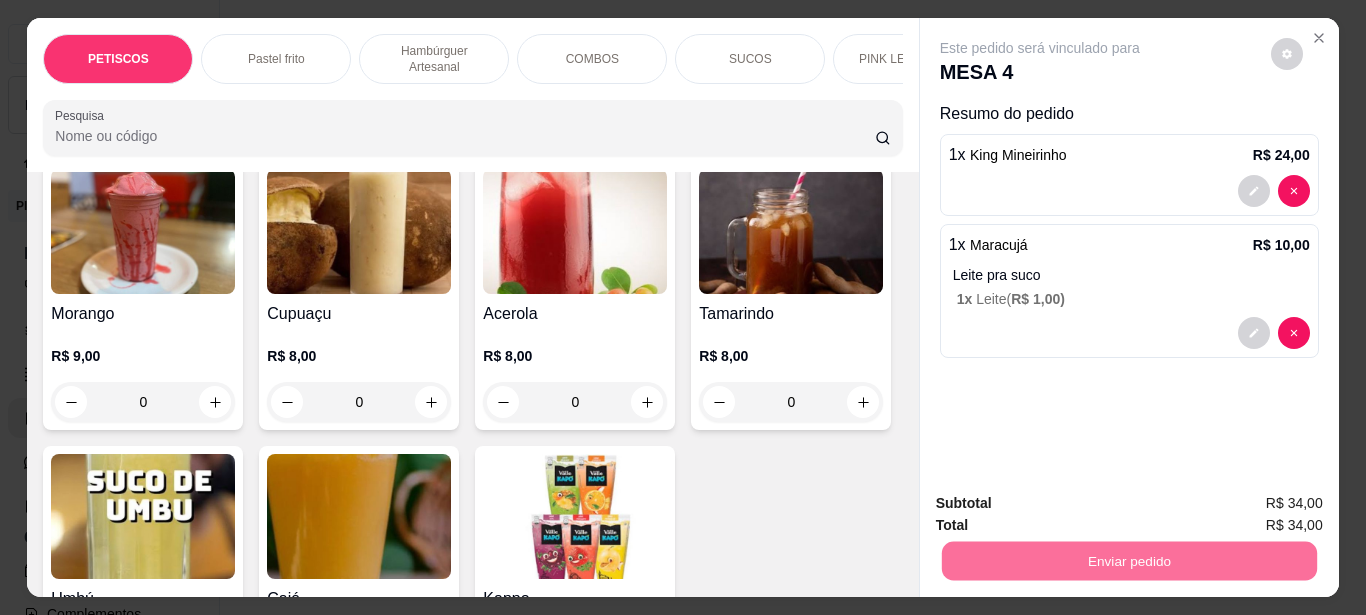 click on "Não registrar e enviar pedido" at bounding box center [1063, 504] 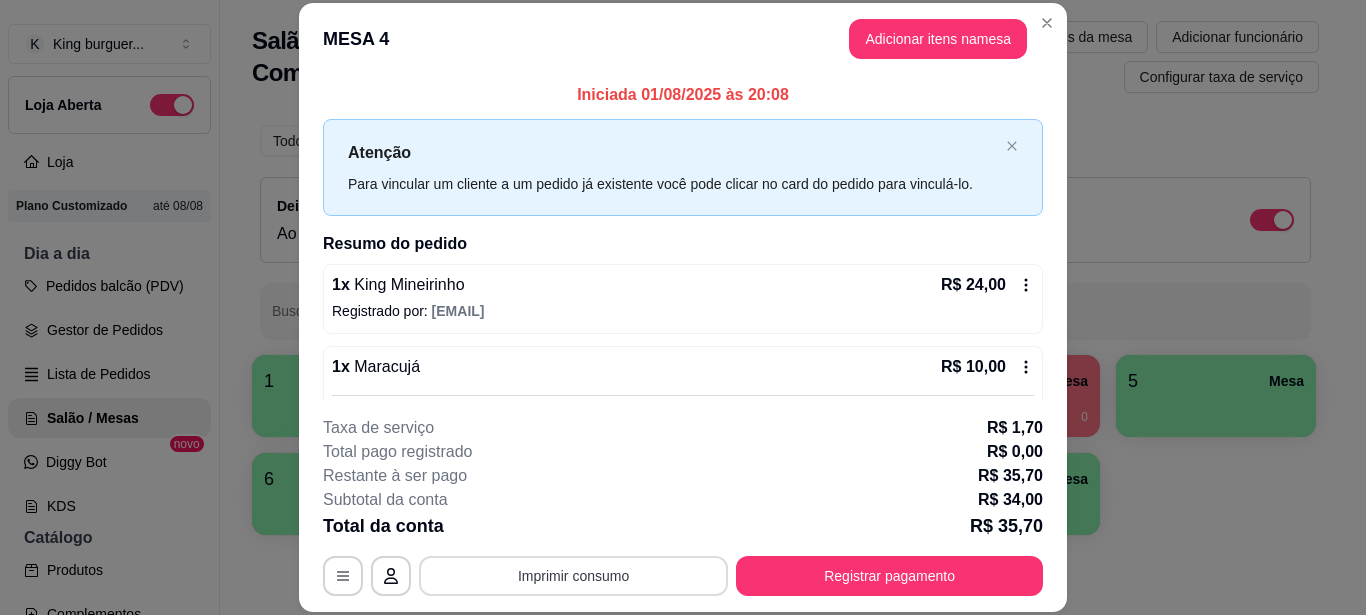 click on "Imprimir consumo" at bounding box center [573, 576] 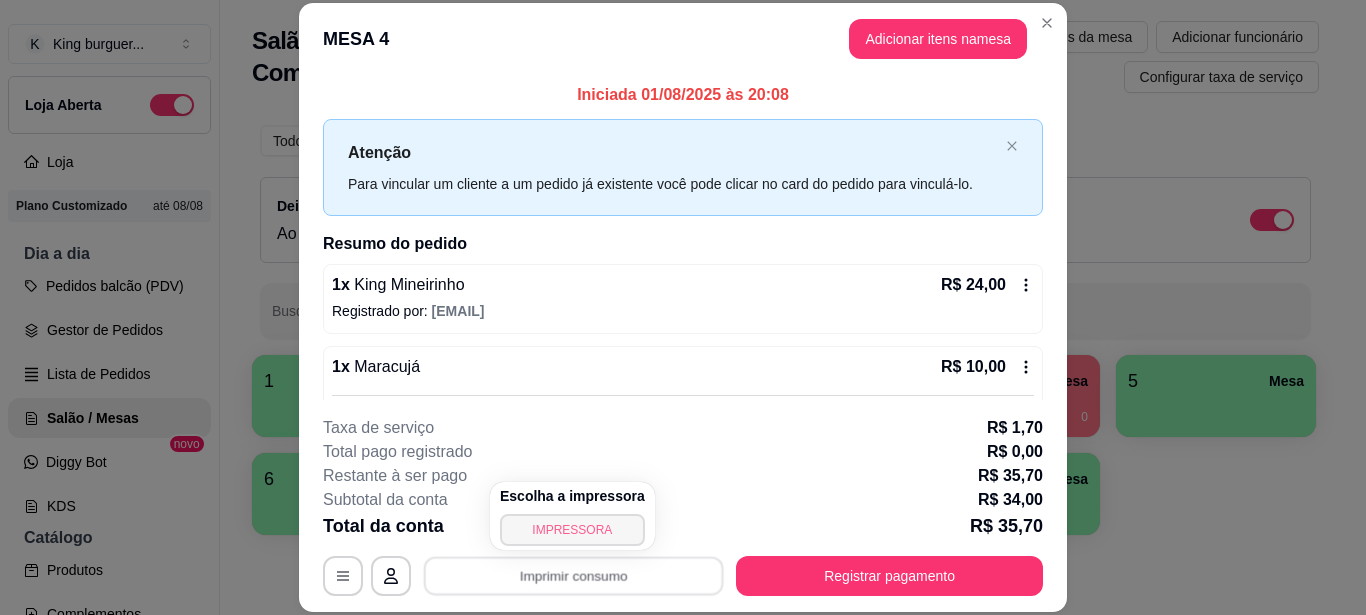 click on "IMPRESSORA" at bounding box center (572, 530) 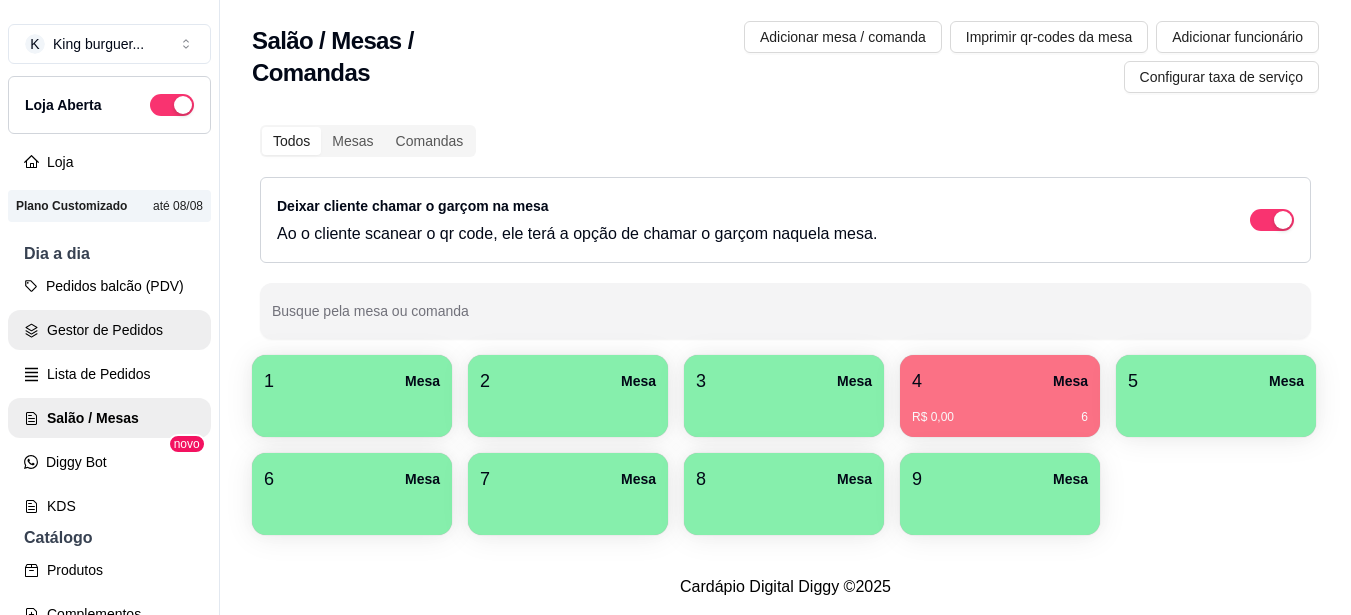 click on "Gestor de Pedidos" at bounding box center [109, 330] 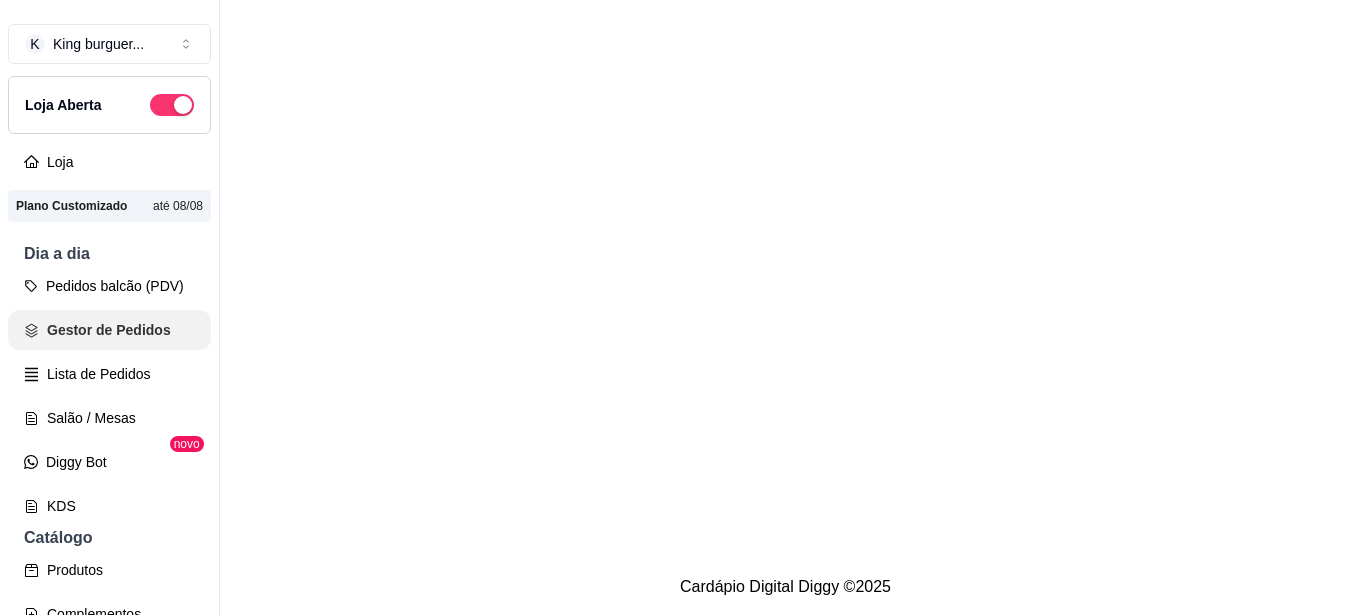 scroll, scrollTop: 0, scrollLeft: 0, axis: both 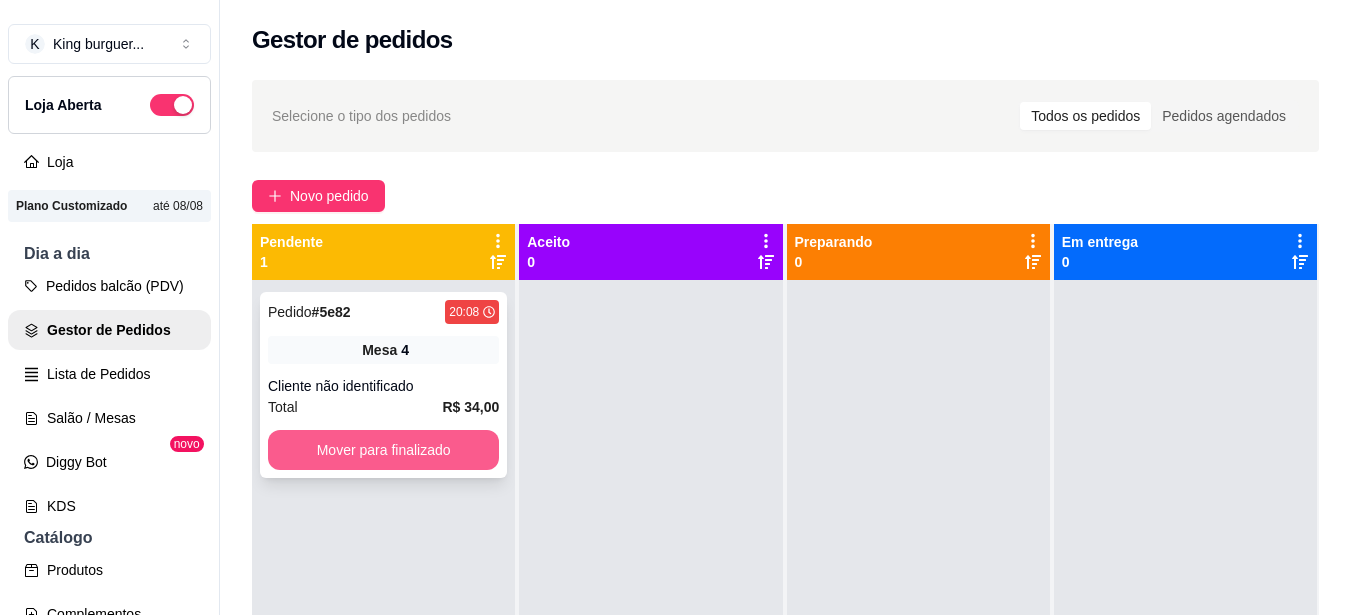 click on "Mover para finalizado" at bounding box center (383, 450) 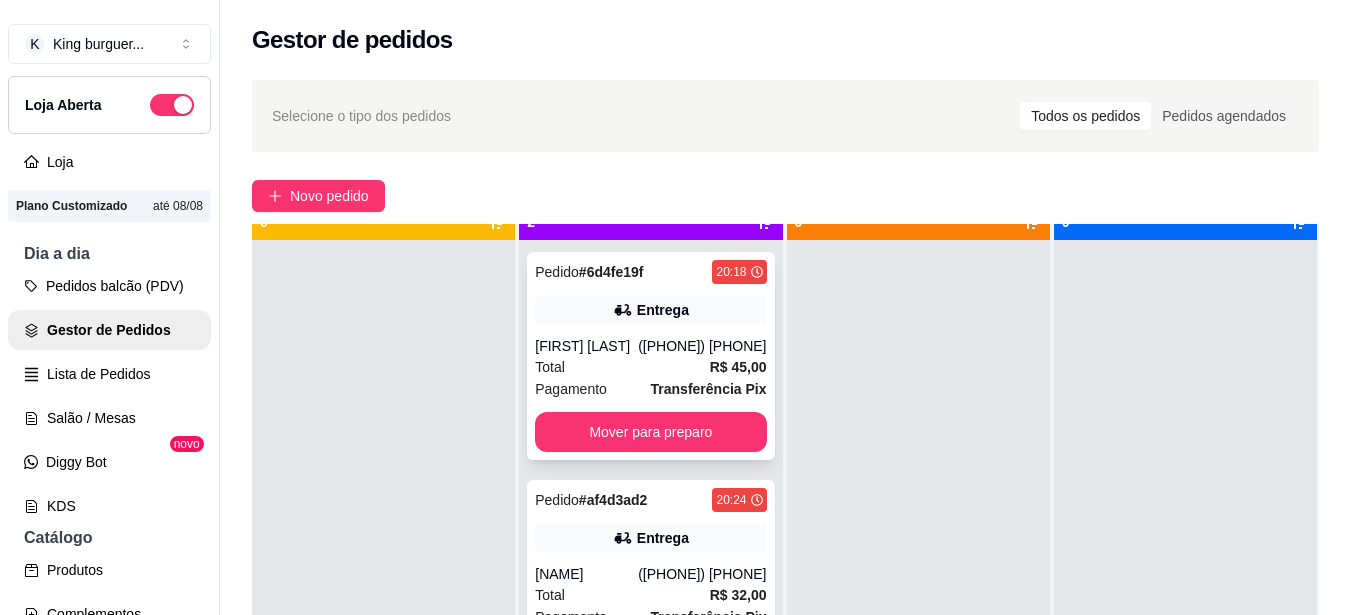 scroll, scrollTop: 56, scrollLeft: 0, axis: vertical 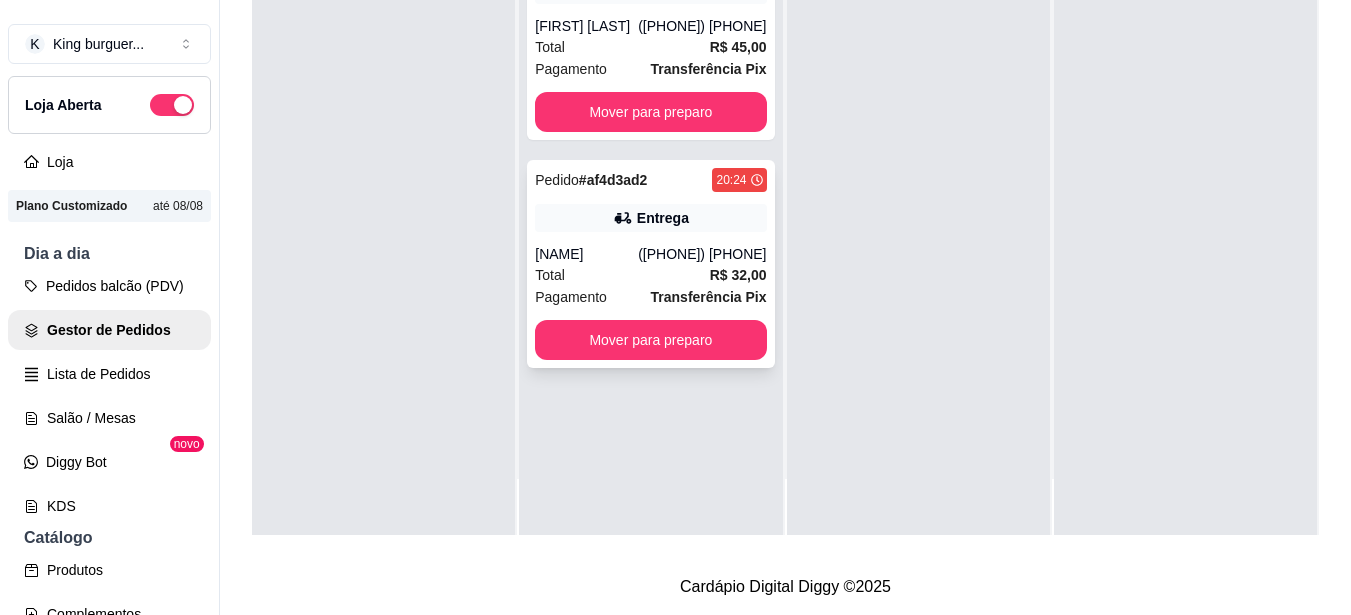 click on "Pedido # [ID] [TIME] Entrega [FIRST]  ([PHONE]) Total R$ 32,00 Pagamento Transferência Pix Mover para preparo" at bounding box center (650, 264) 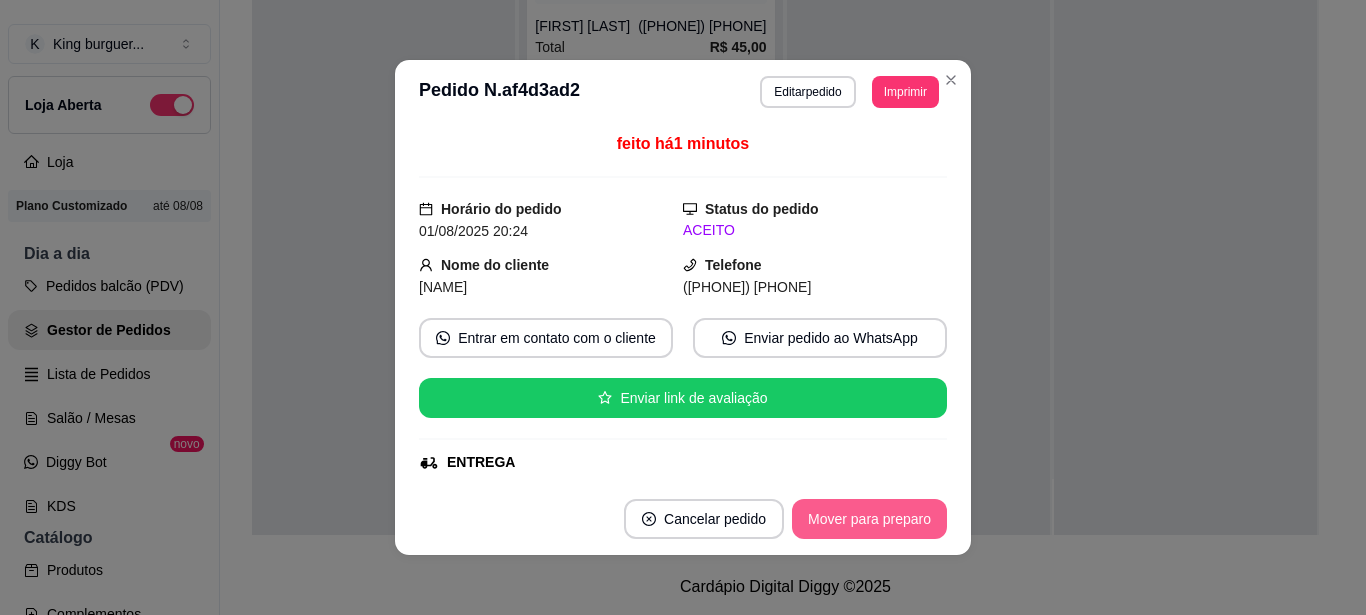 click on "Mover para preparo" at bounding box center [869, 519] 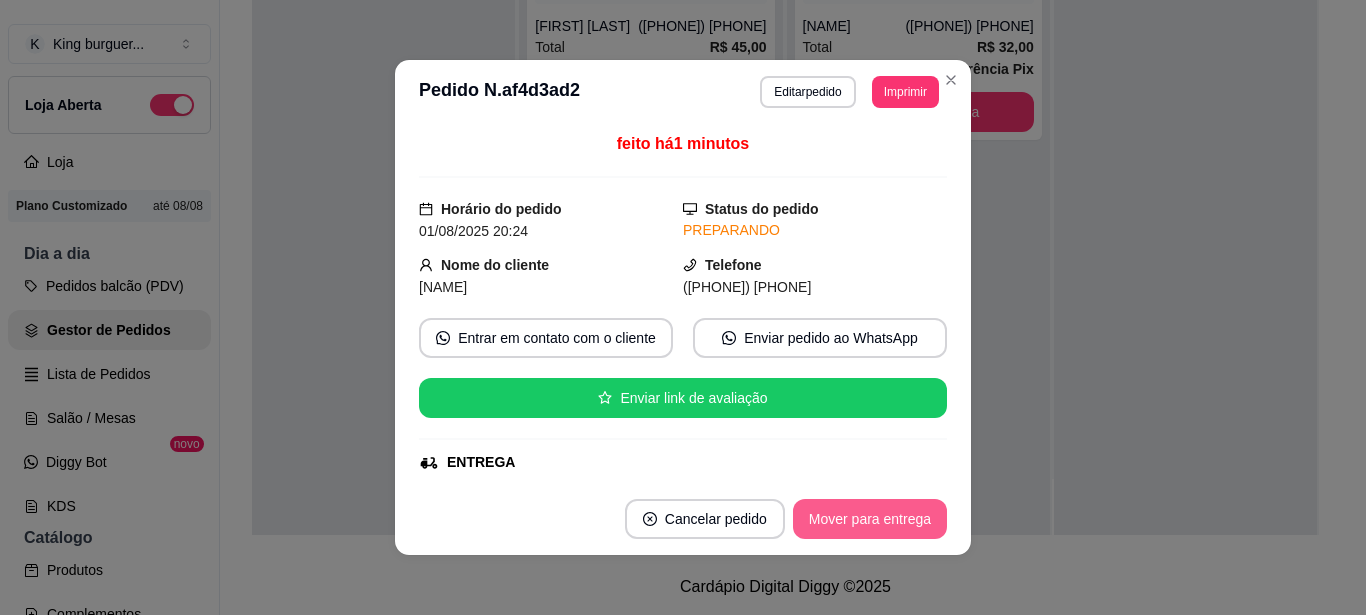 click on "Mover para entrega" at bounding box center [870, 519] 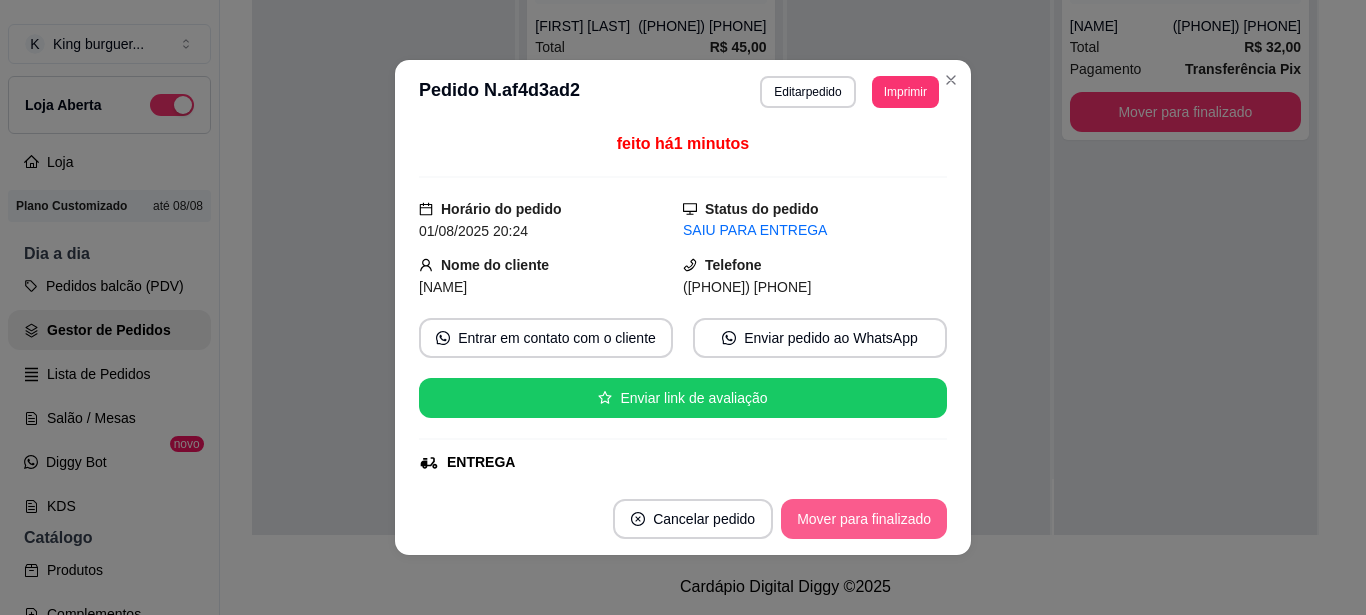 click on "Mover para finalizado" at bounding box center [864, 519] 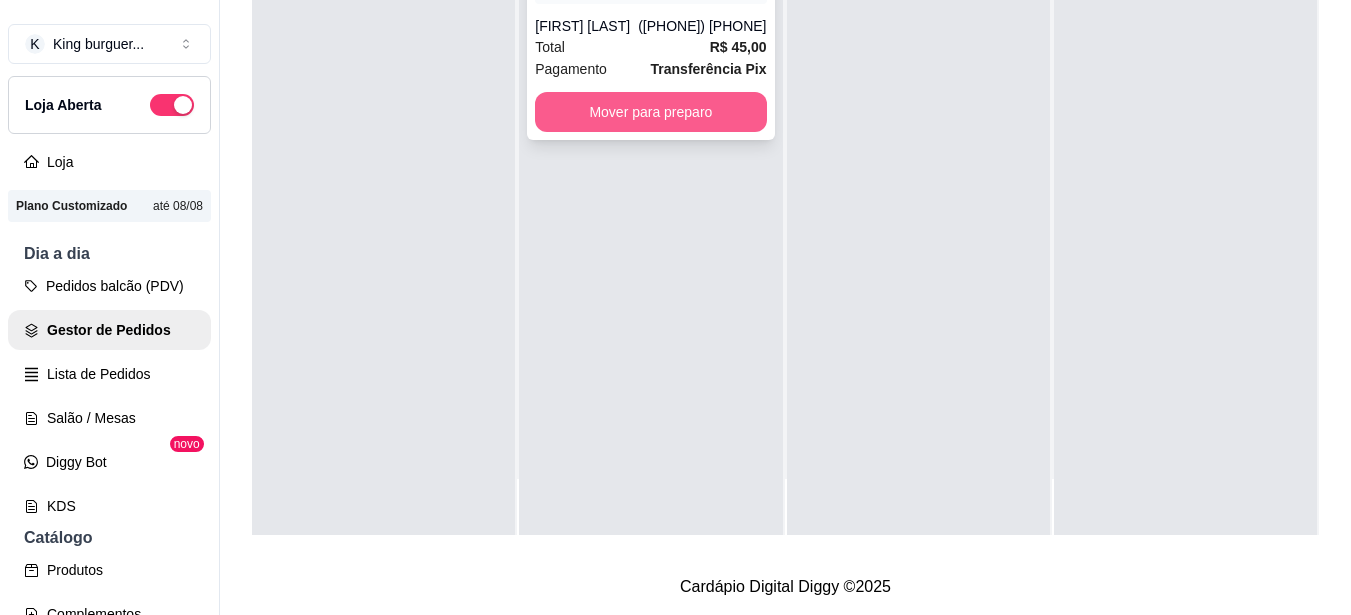 click on "Mover para preparo" at bounding box center [650, 112] 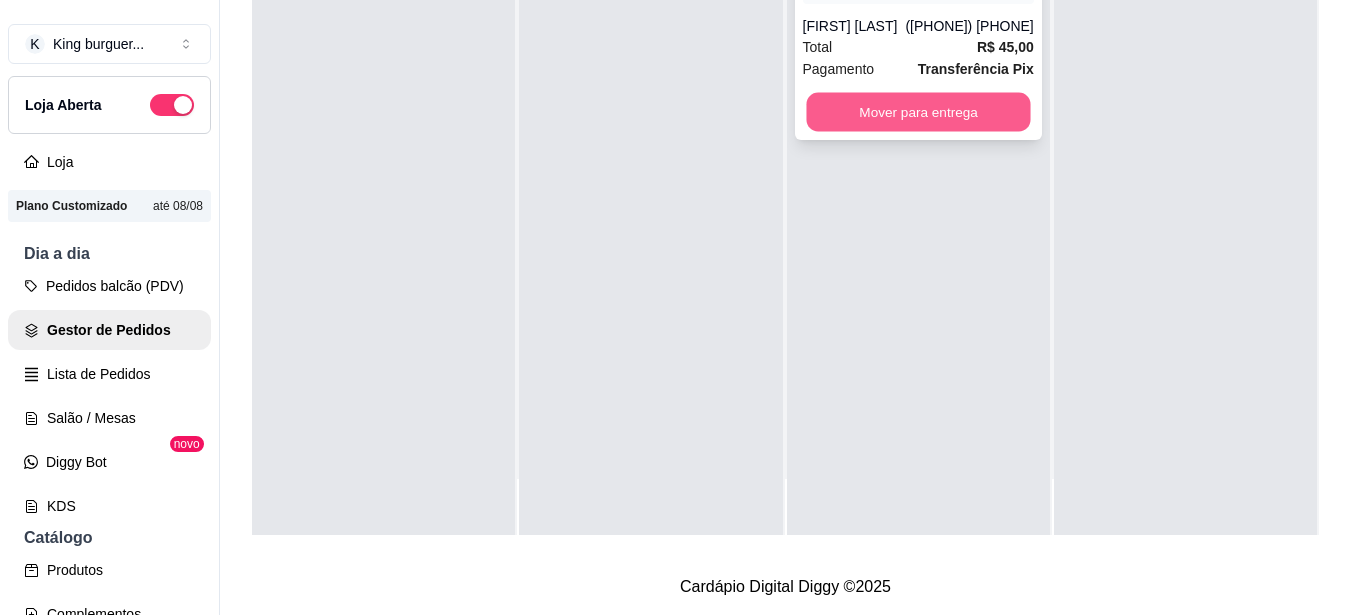 click on "Mover para entrega" at bounding box center (918, 112) 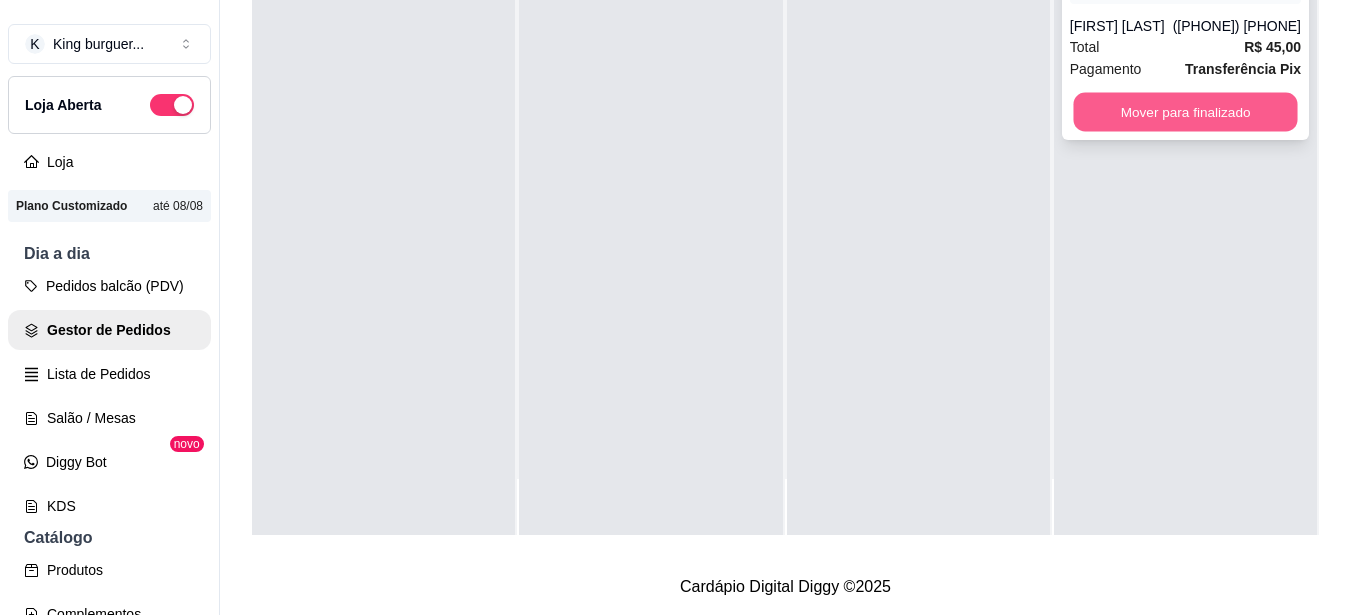 click on "Mover para finalizado" at bounding box center [1185, 112] 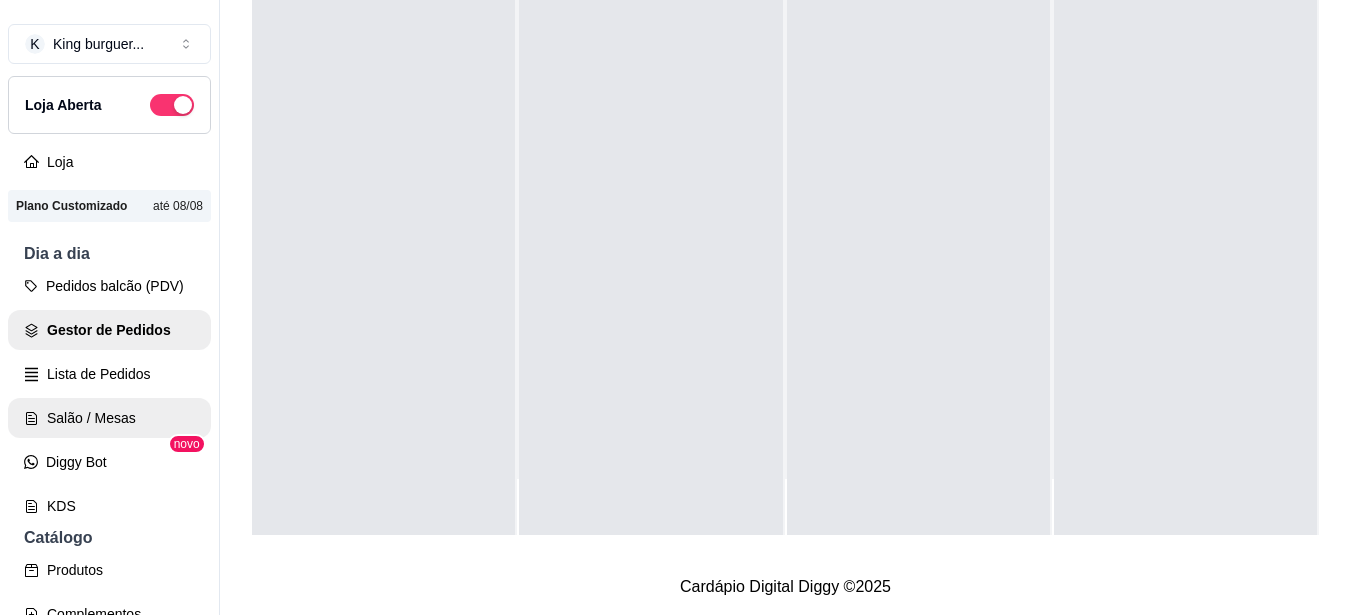 click on "Salão / Mesas" at bounding box center (109, 418) 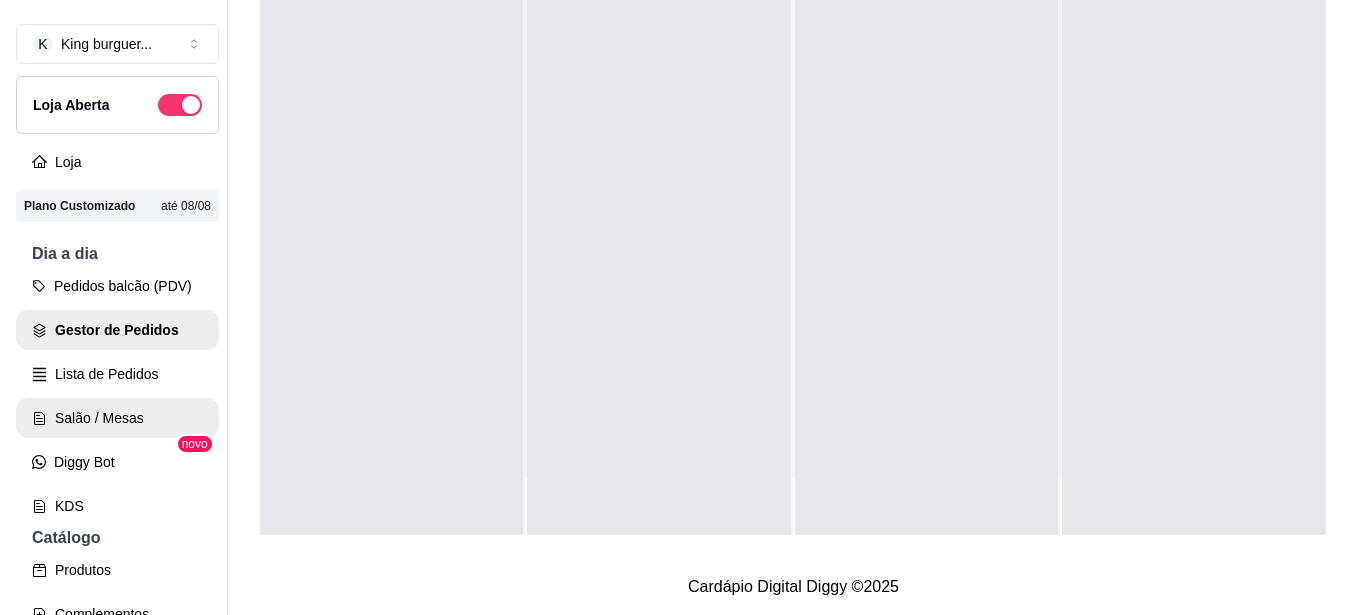 scroll, scrollTop: 0, scrollLeft: 0, axis: both 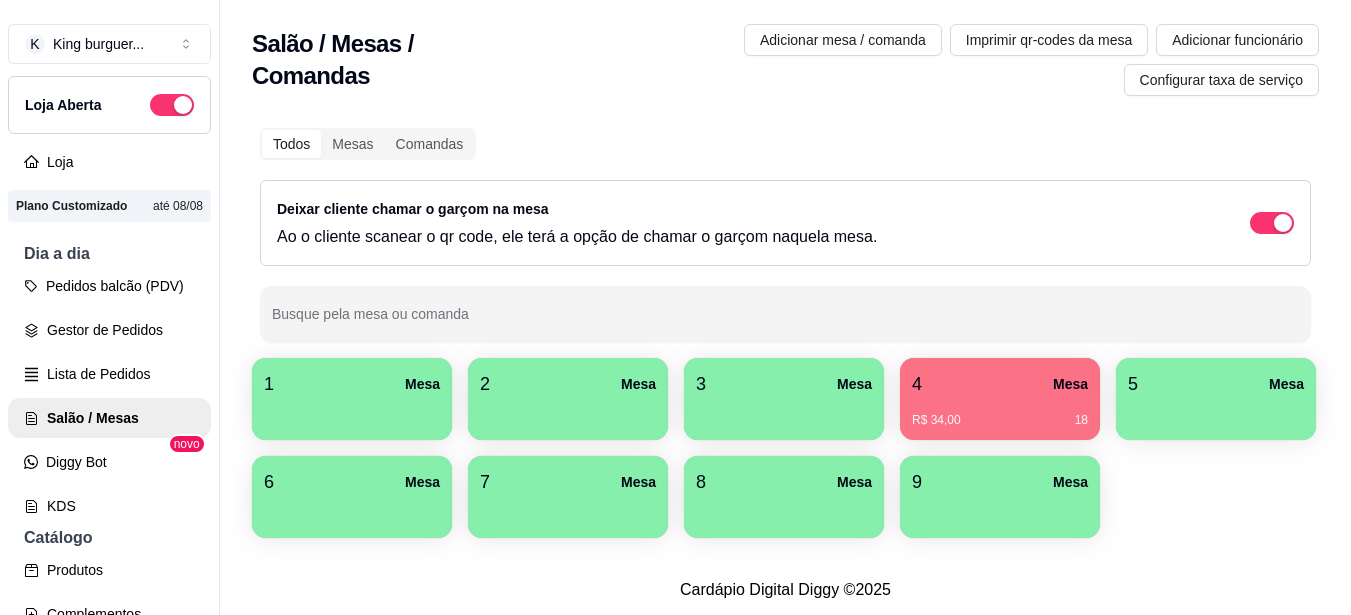 click on "Mesa" at bounding box center (1286, 384) 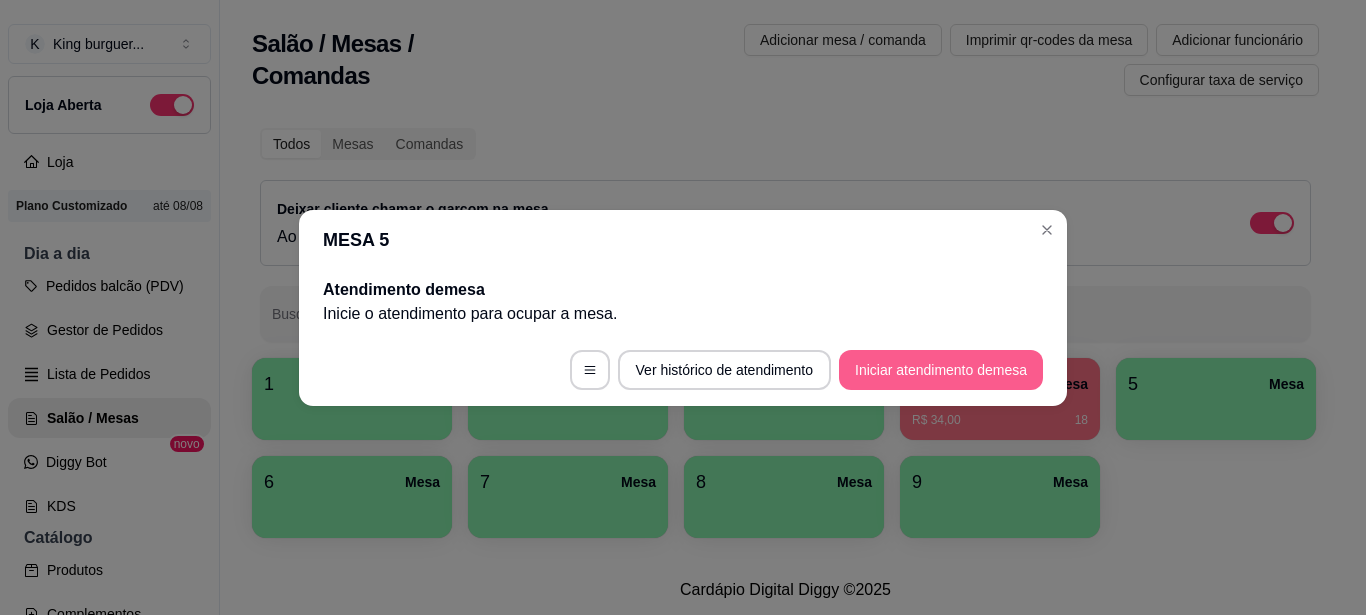 click on "Iniciar atendimento de  mesa" at bounding box center [941, 370] 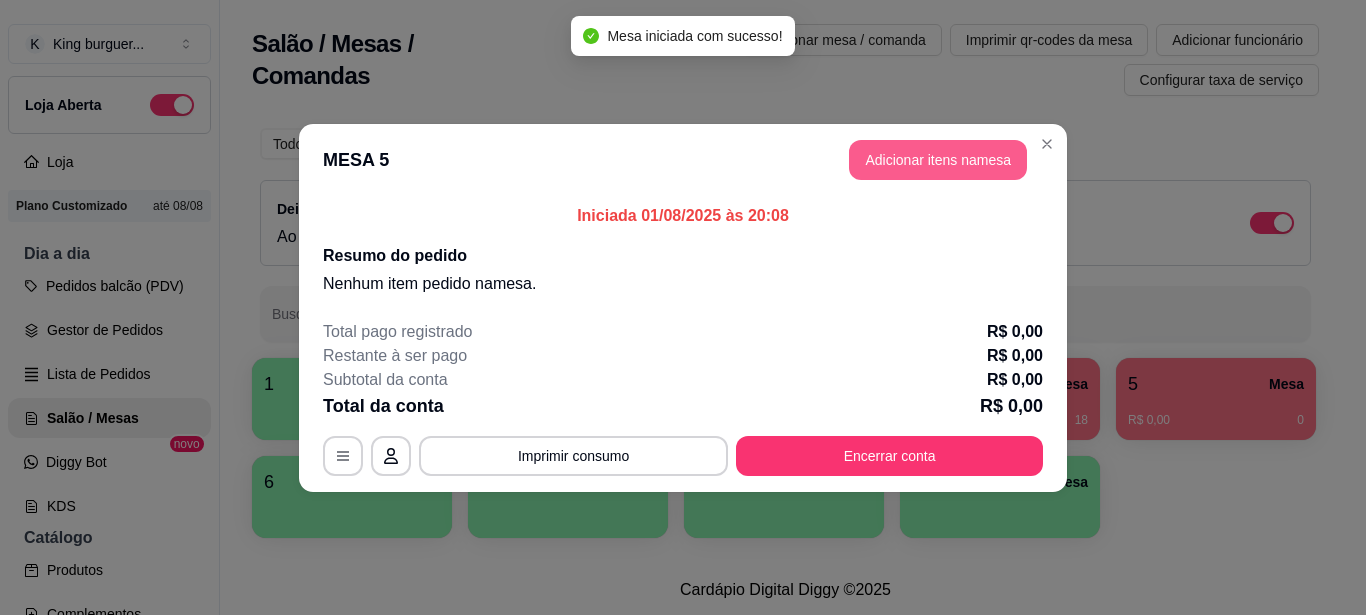 click on "Adicionar itens na  mesa" at bounding box center [938, 160] 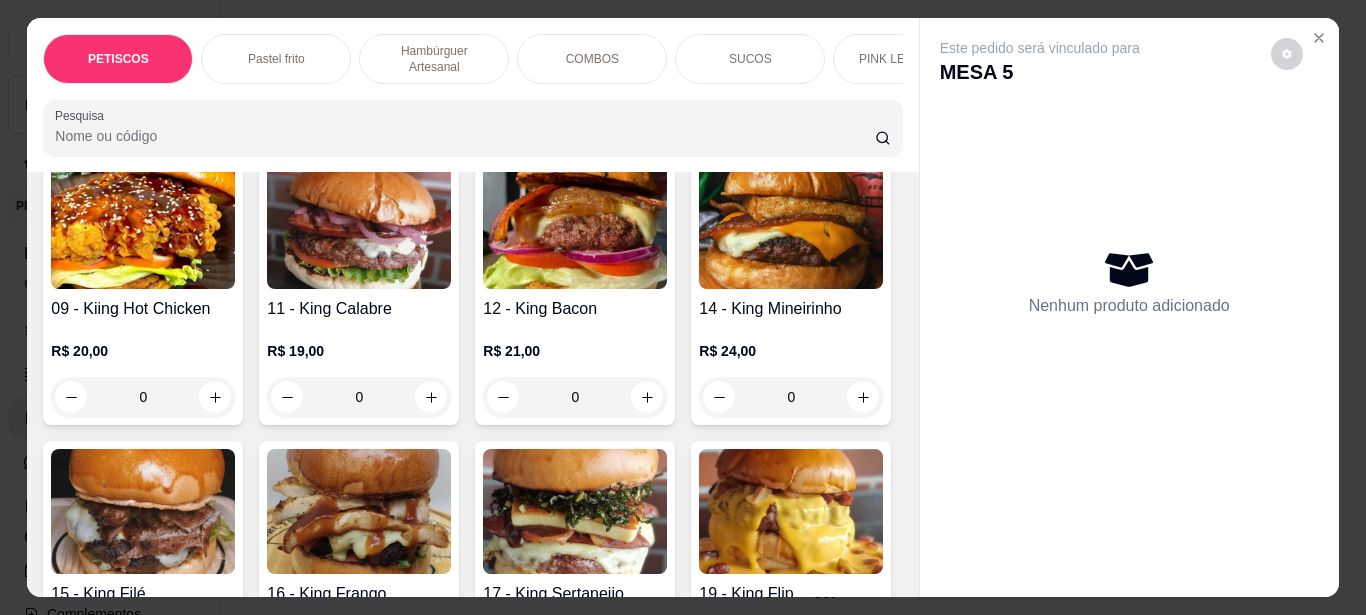 scroll, scrollTop: 2300, scrollLeft: 0, axis: vertical 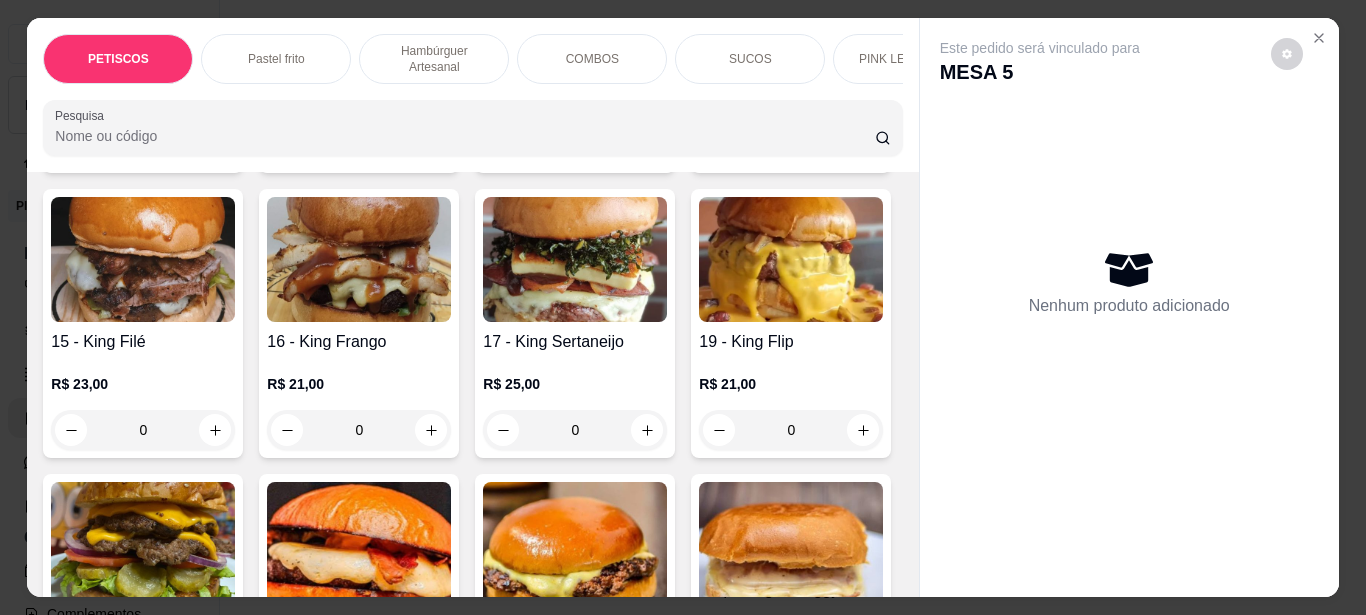 click at bounding box center (359, -26) 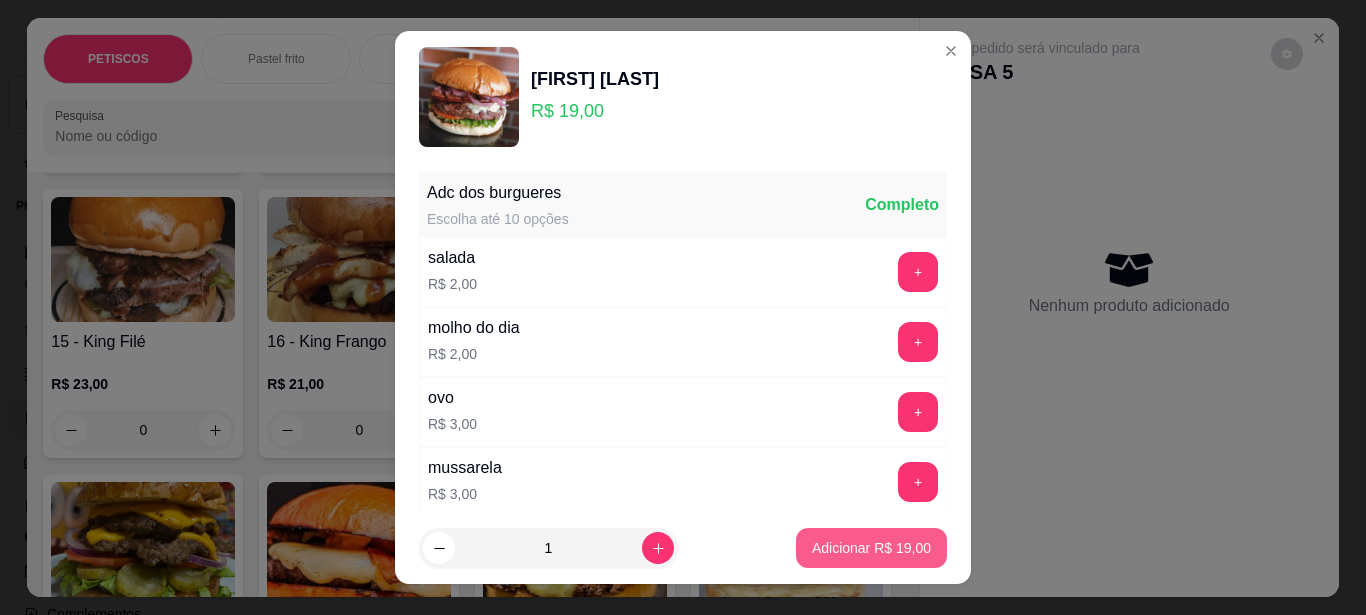 click on "Adicionar   R$ 19,00" at bounding box center [871, 548] 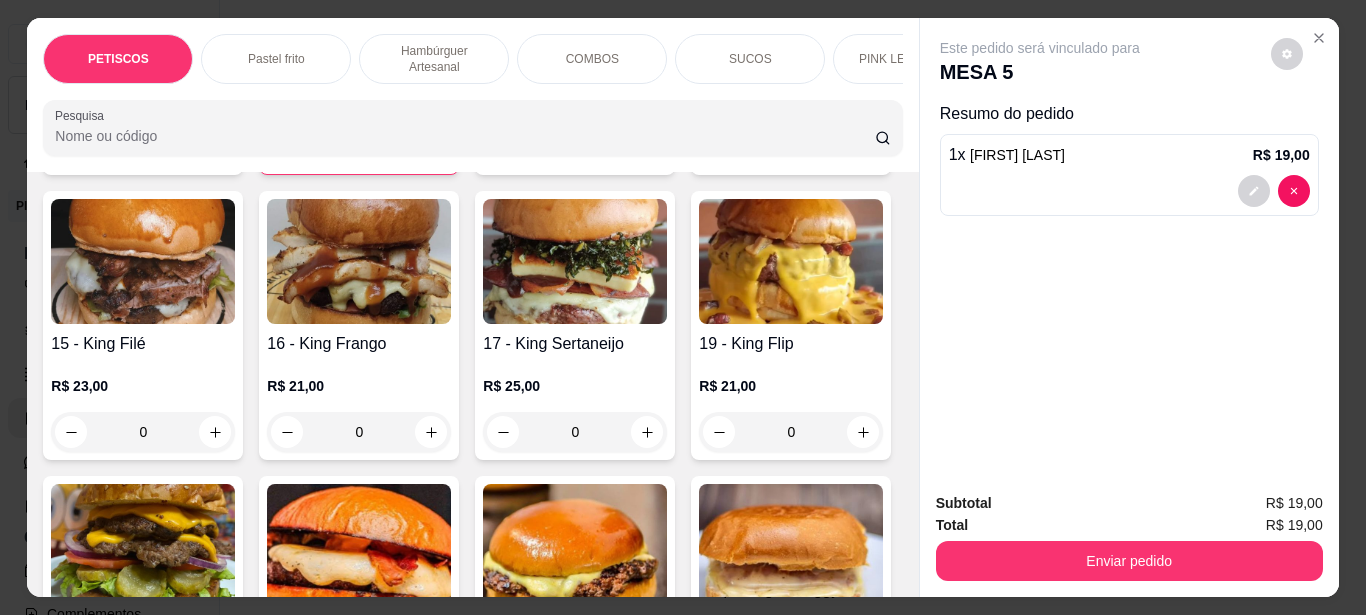 scroll, scrollTop: 2301, scrollLeft: 0, axis: vertical 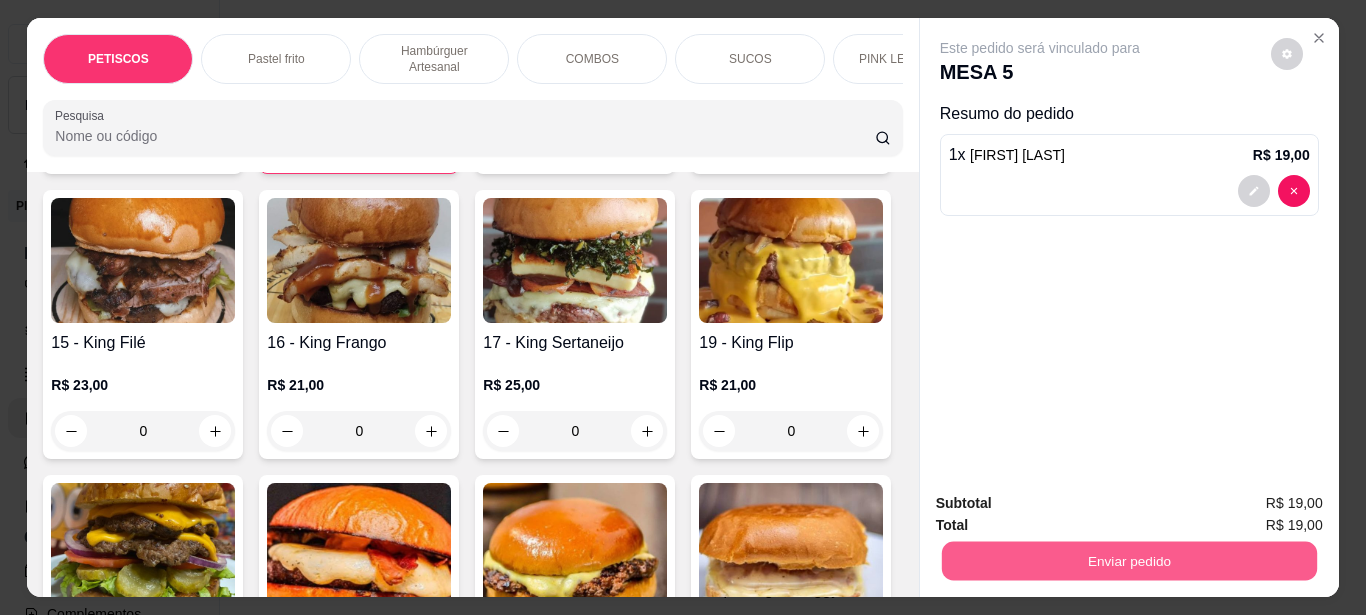 click on "Enviar pedido" at bounding box center (1128, 560) 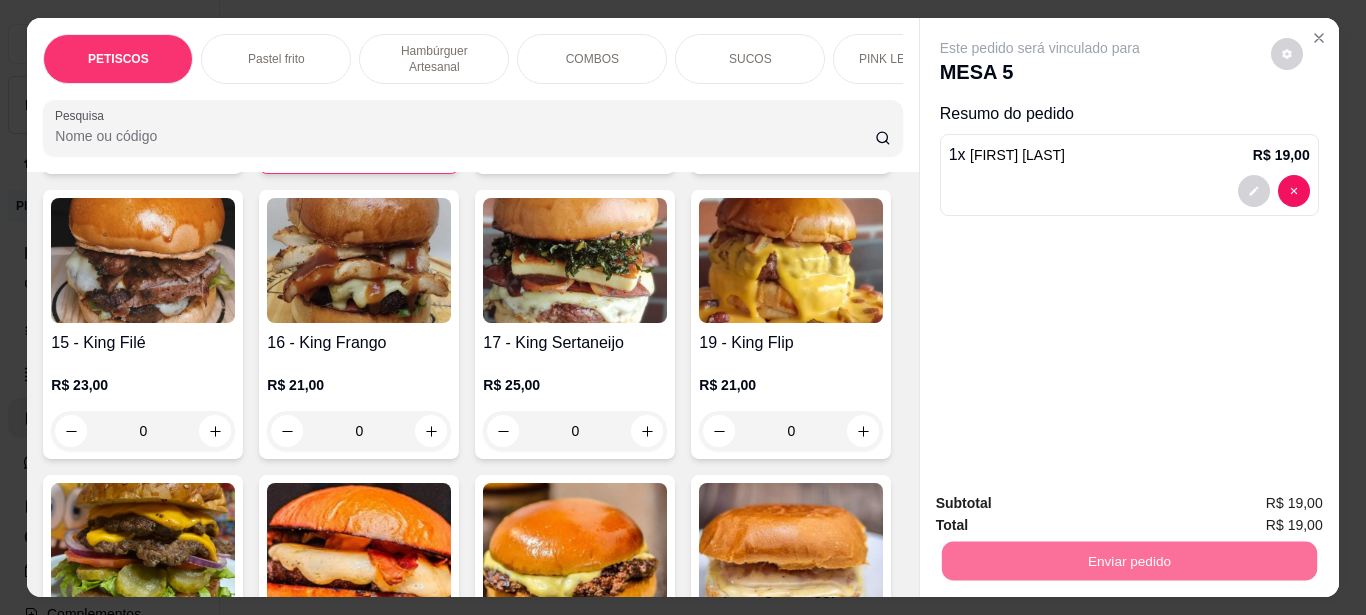 click on "Não registrar e enviar pedido" at bounding box center (1063, 503) 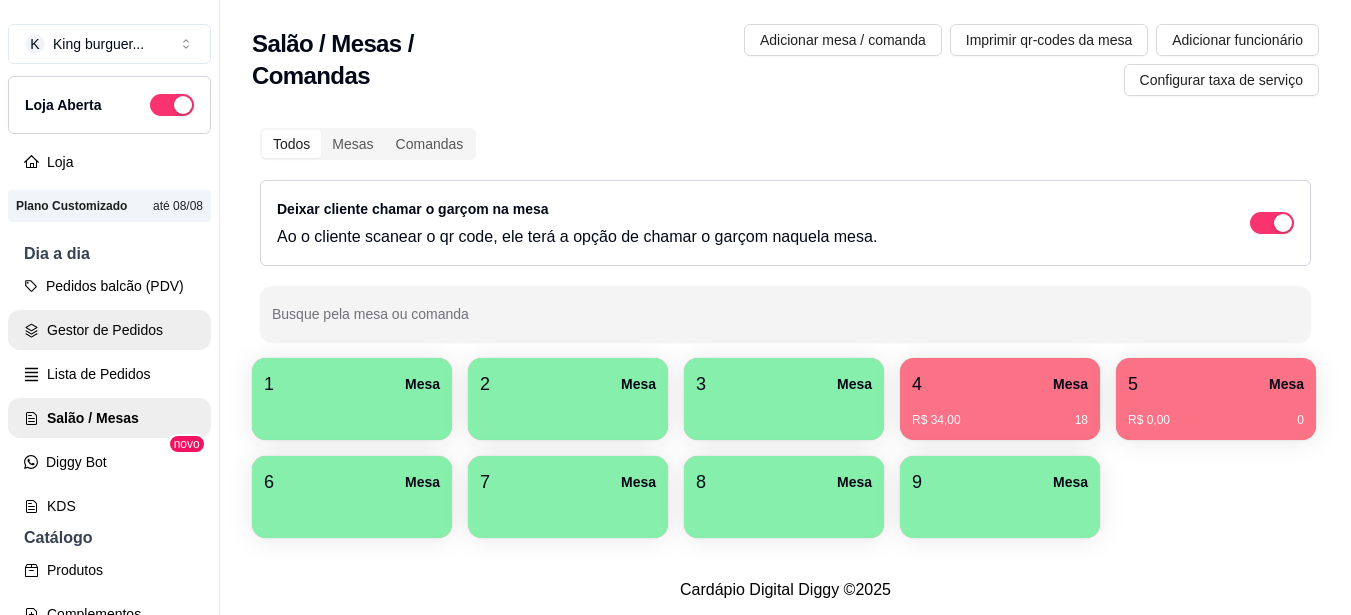 click on "Gestor de Pedidos" at bounding box center (109, 330) 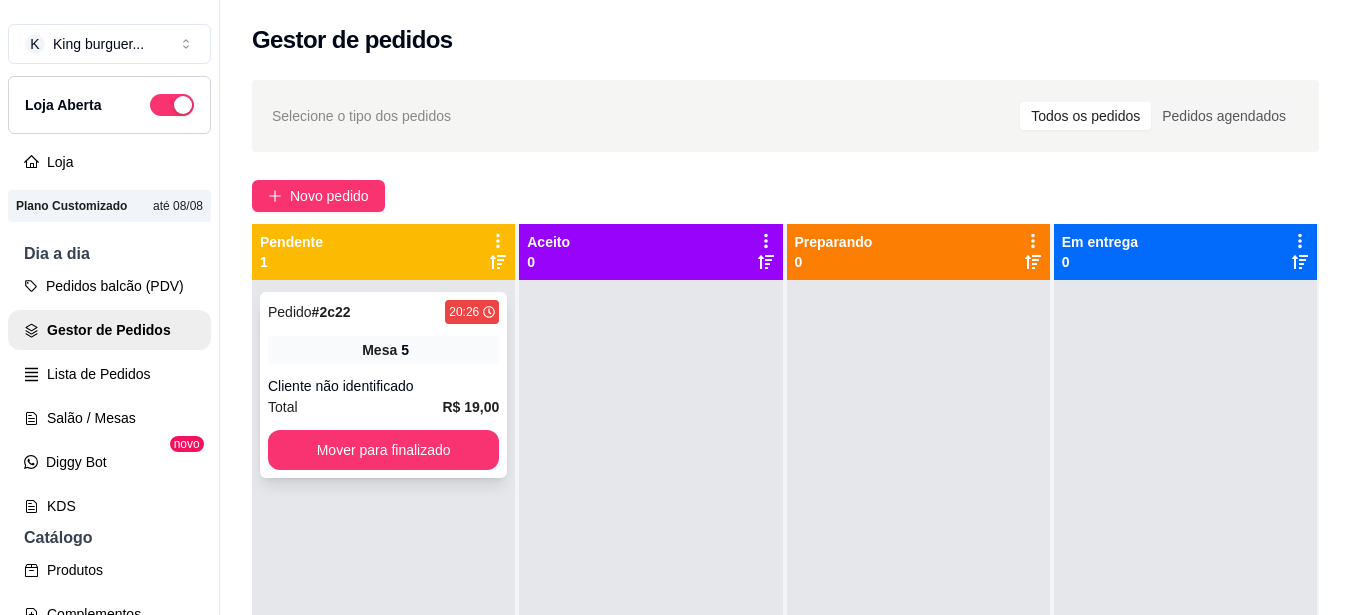 click on "Mesa 5" at bounding box center (383, 350) 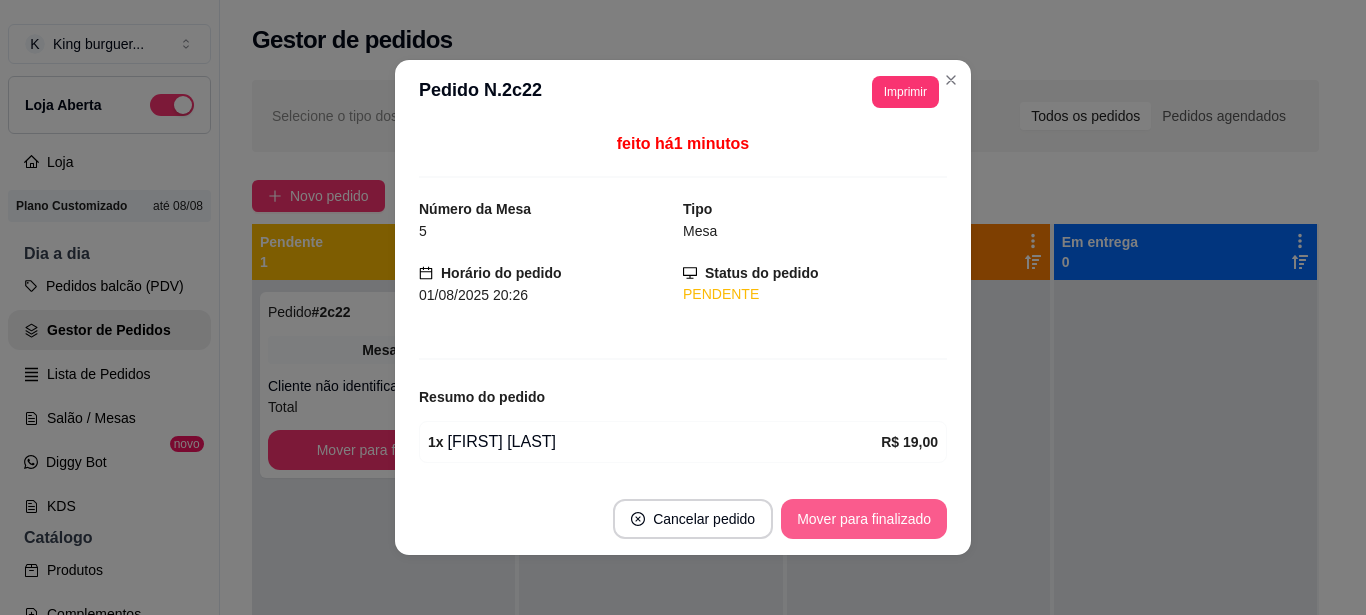 click on "Mover para finalizado" at bounding box center (864, 519) 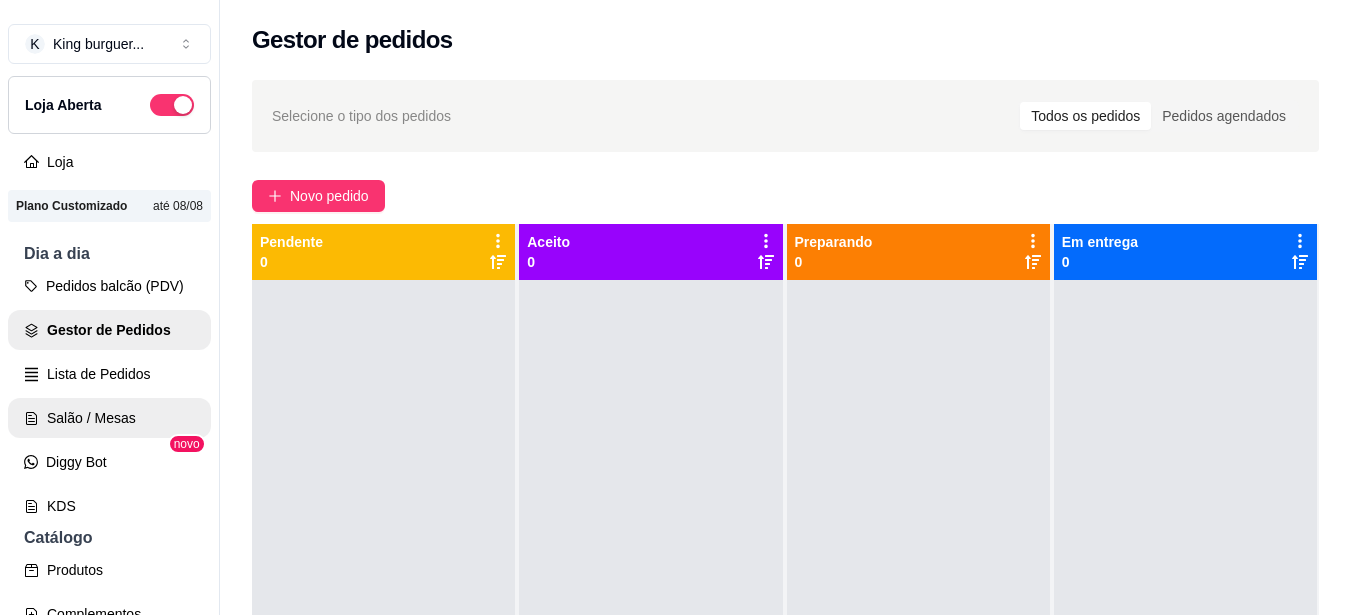 click on "Salão / Mesas" at bounding box center [109, 418] 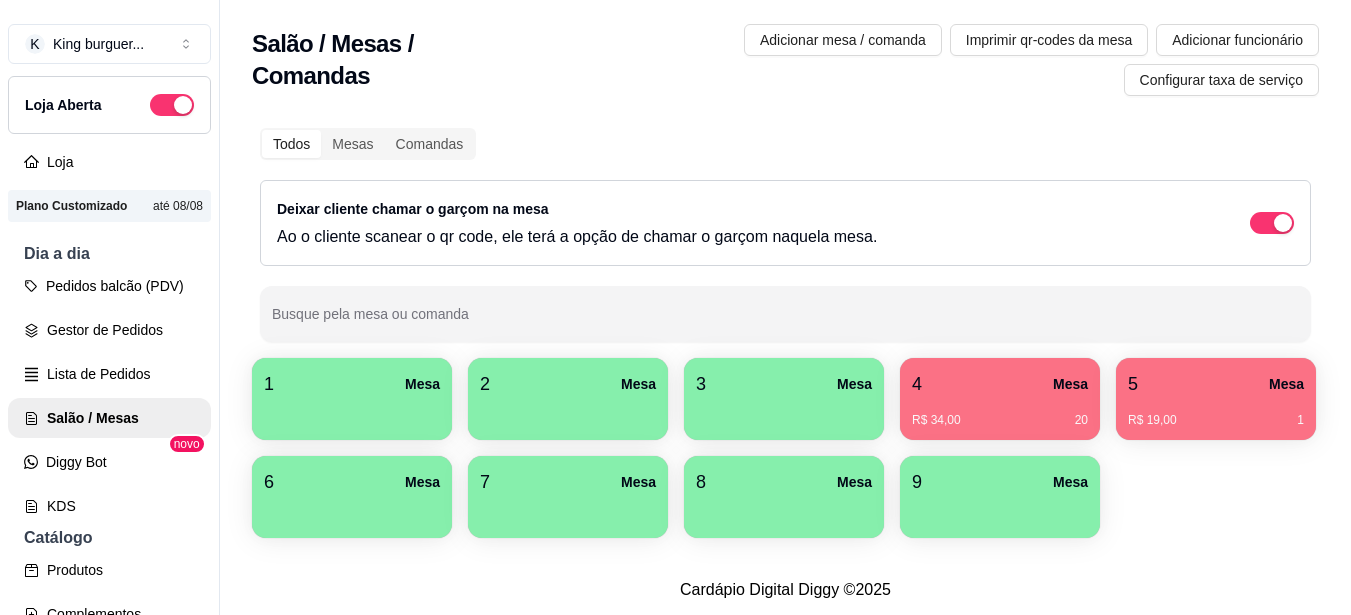 click on "R$ 19,00 1" at bounding box center [1216, 413] 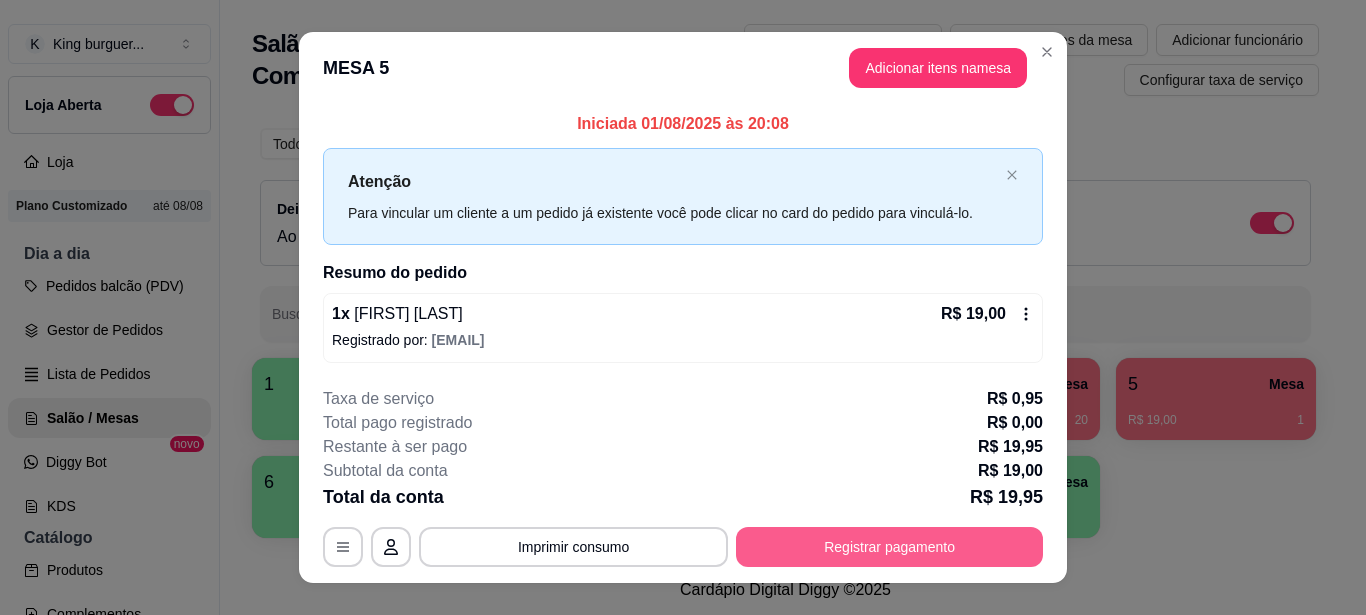click on "Registrar pagamento" at bounding box center [889, 547] 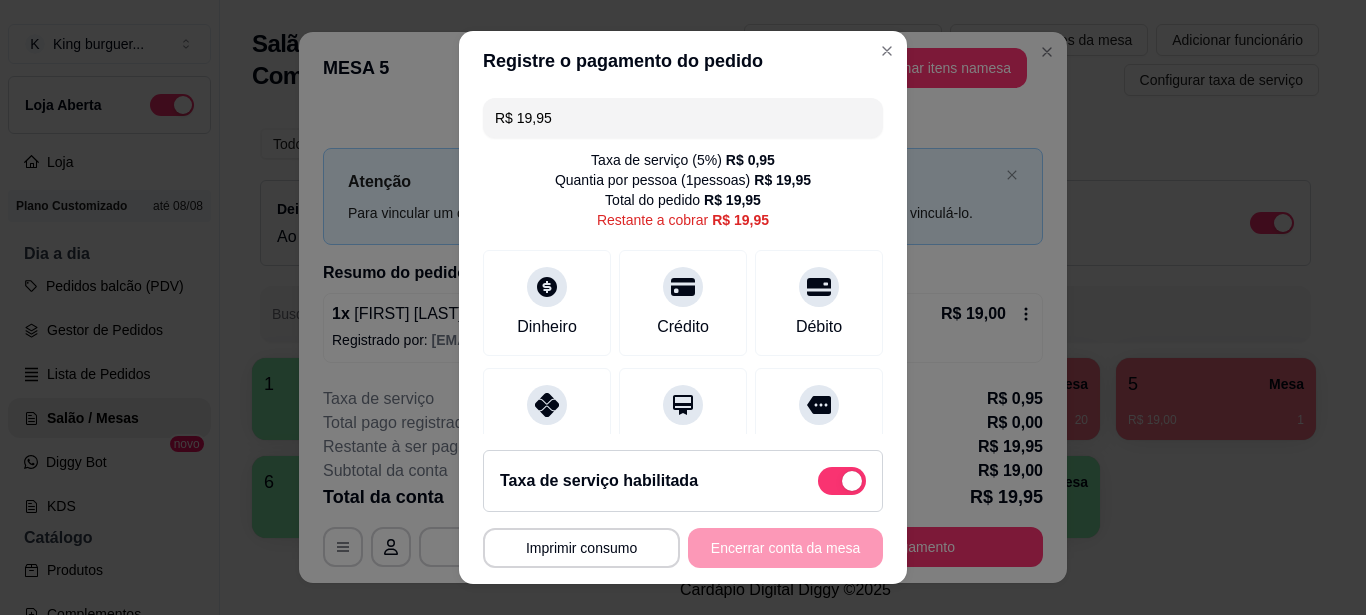 scroll, scrollTop: 0, scrollLeft: 0, axis: both 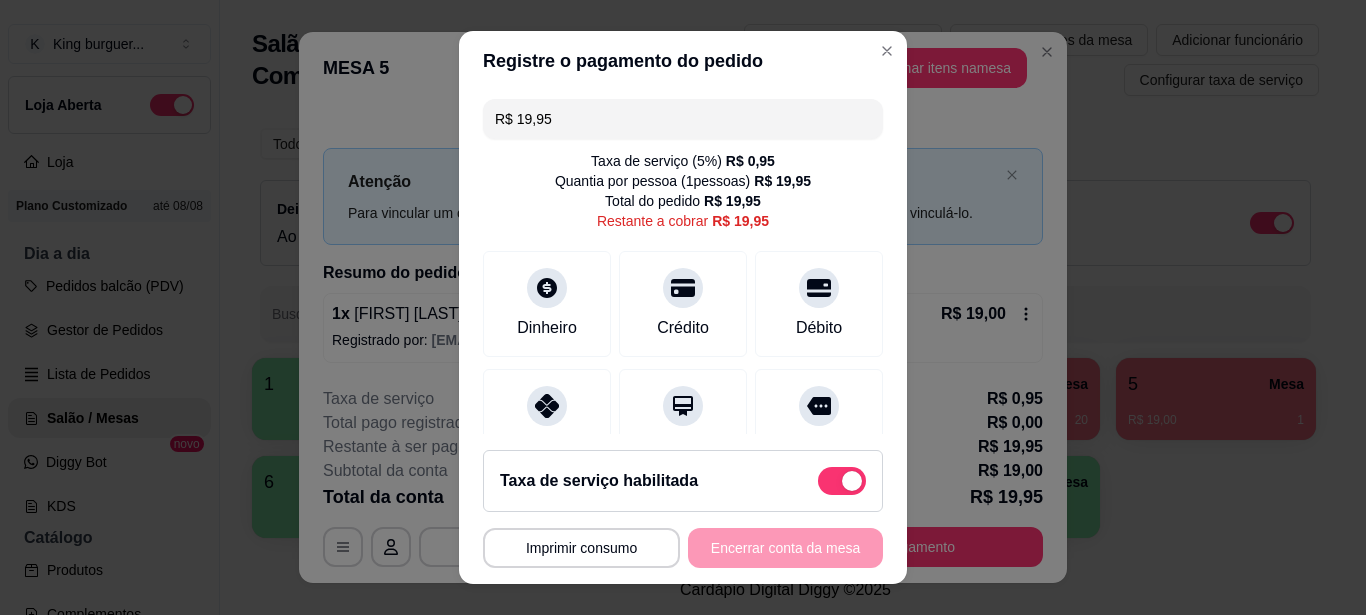 click at bounding box center (842, 481) 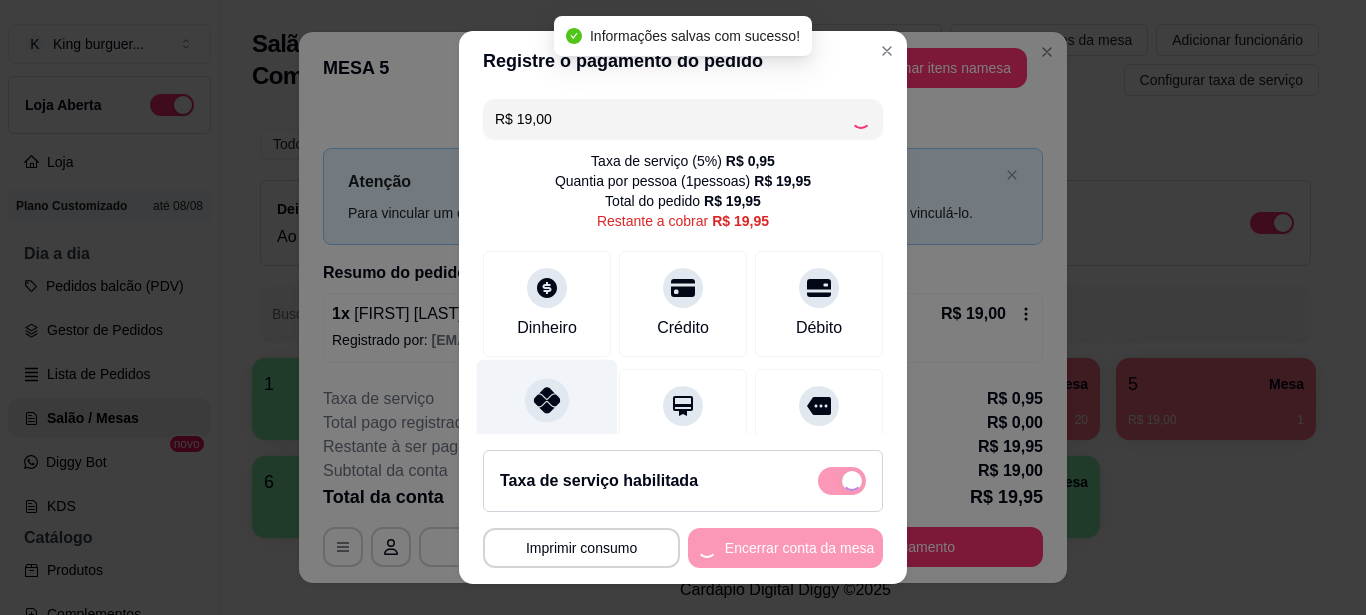 checkbox on "false" 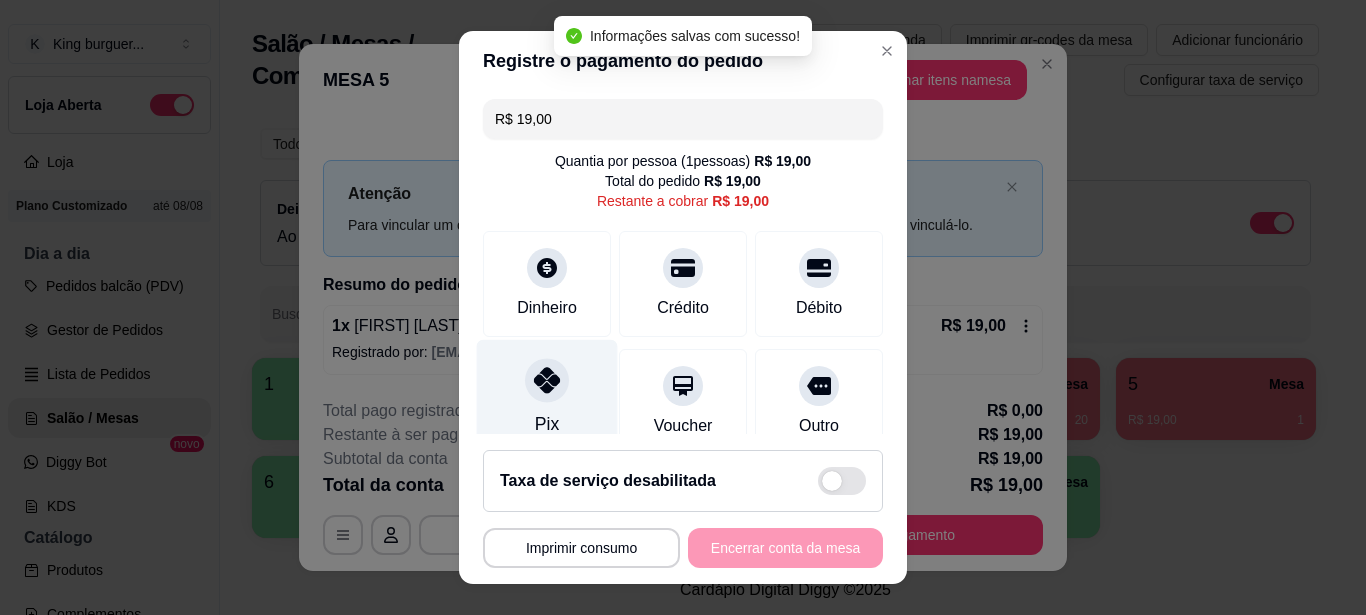 click 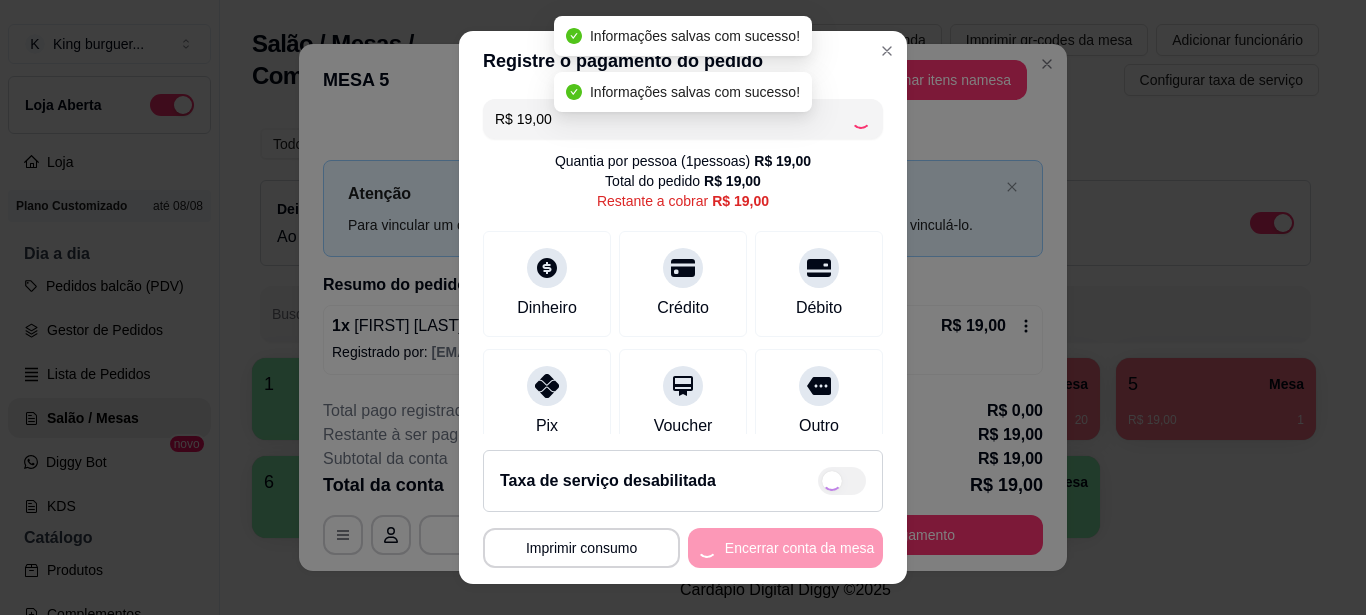 type on "R$ 0,00" 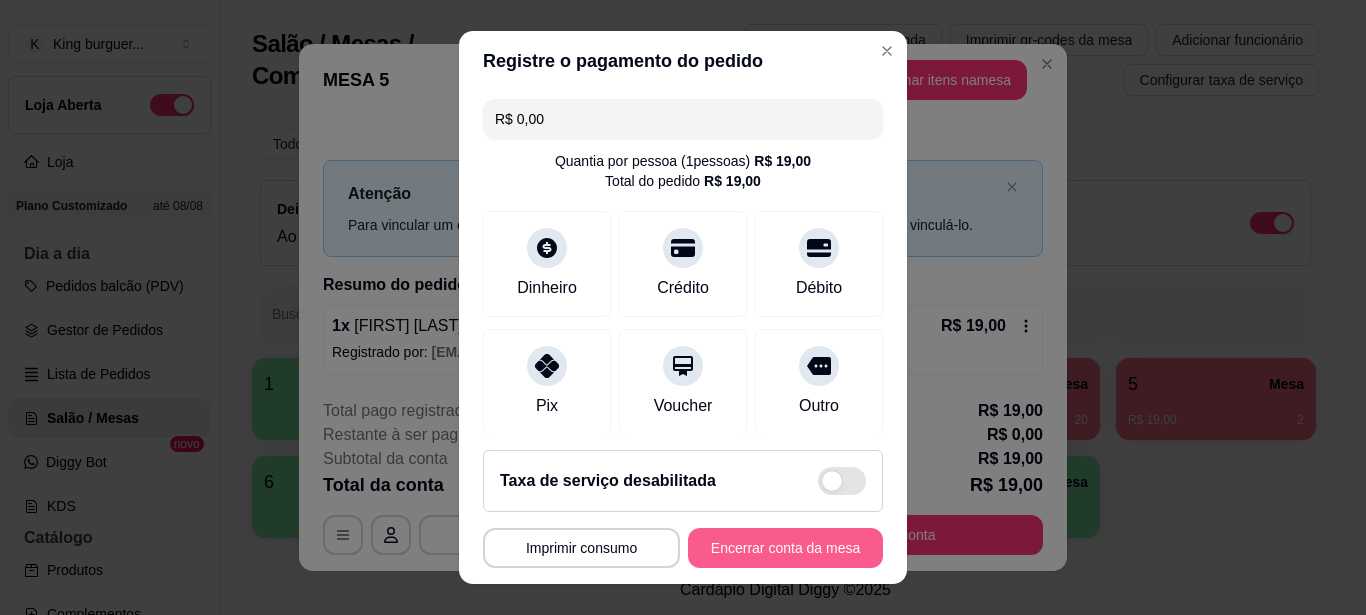 click on "Encerrar conta da mesa" at bounding box center [785, 548] 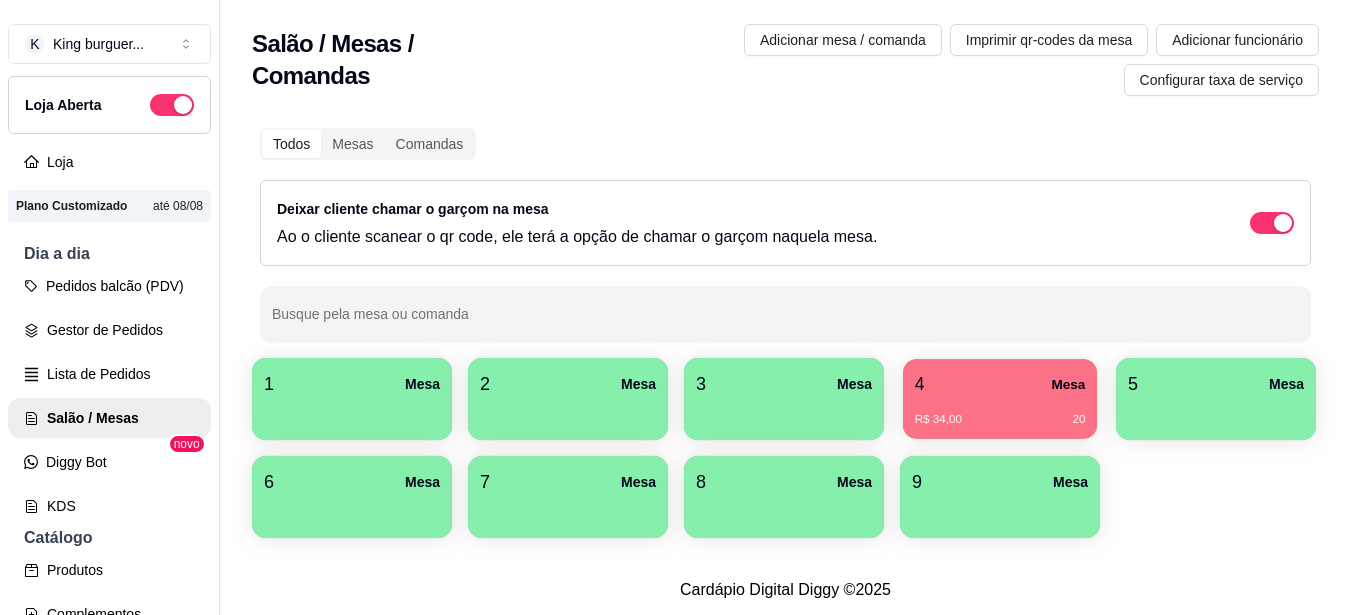 click on "R$ 34,00 20" at bounding box center [1000, 420] 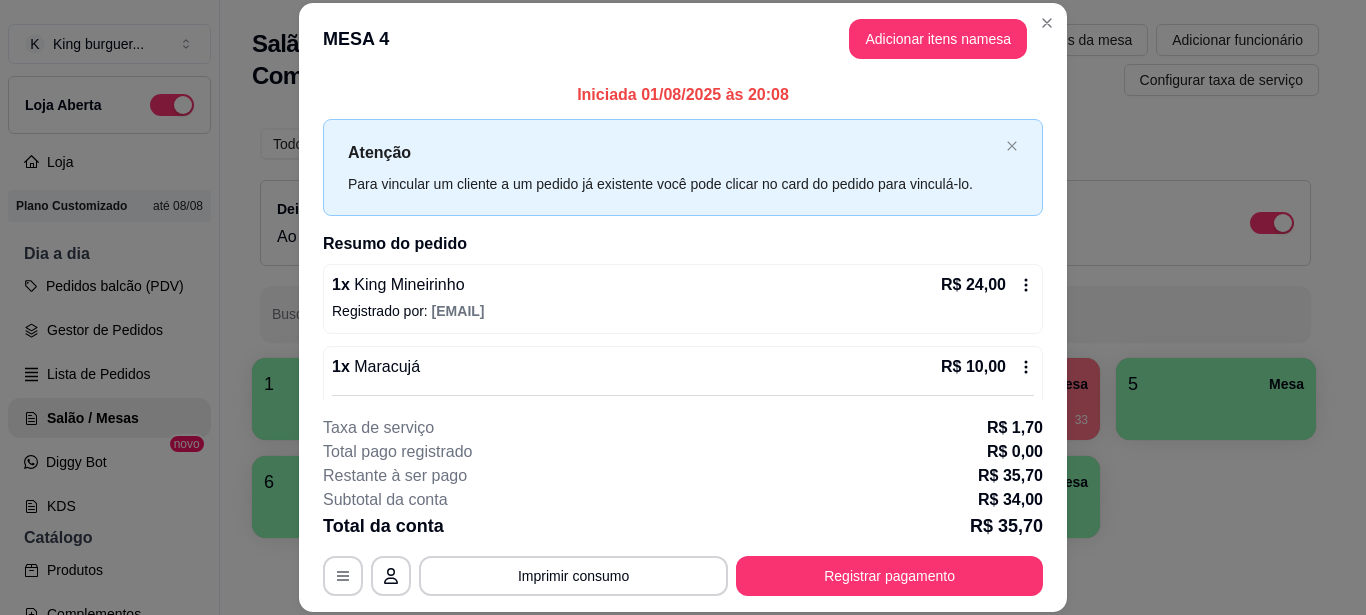 click on "1 x   [PRODUCT] R$ 24,00 Registrado por:   [EMAIL]" at bounding box center [683, 299] 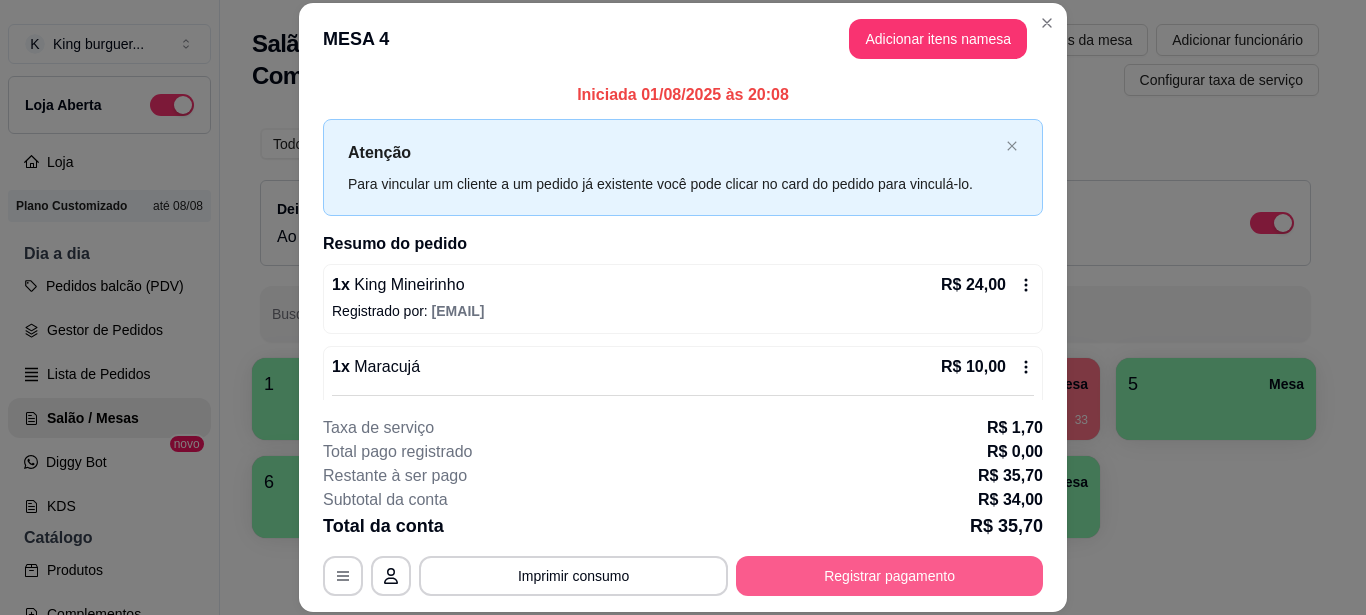 click on "Registrar pagamento" at bounding box center [889, 576] 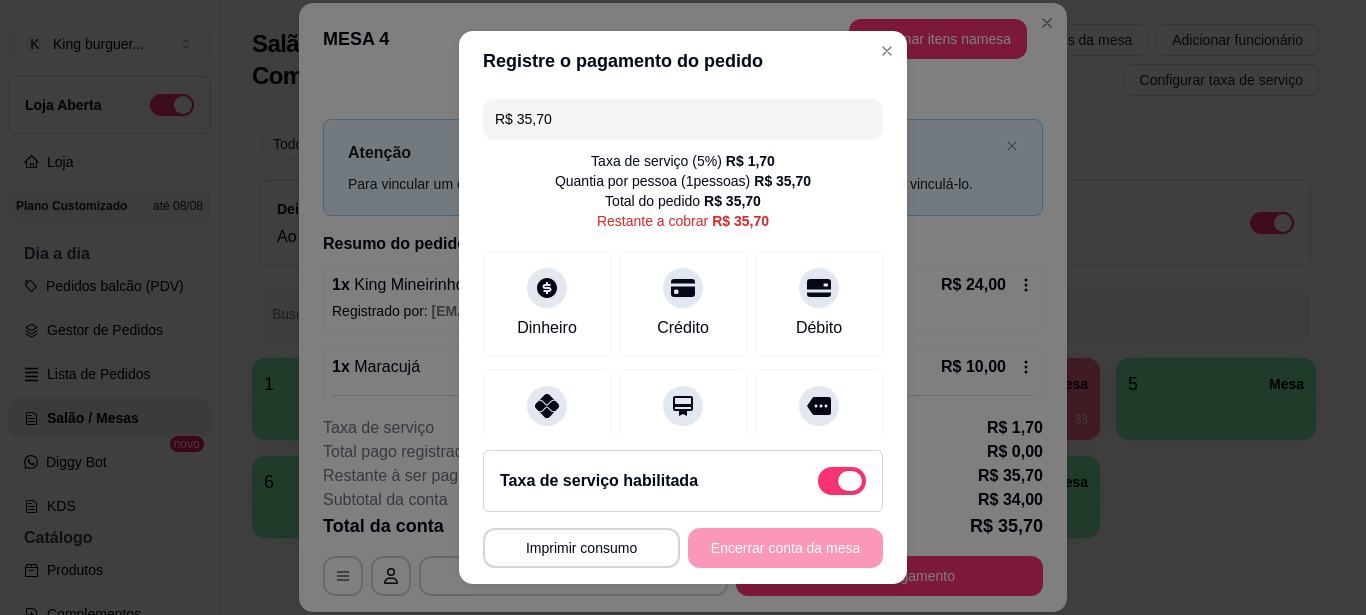 click at bounding box center [850, 481] 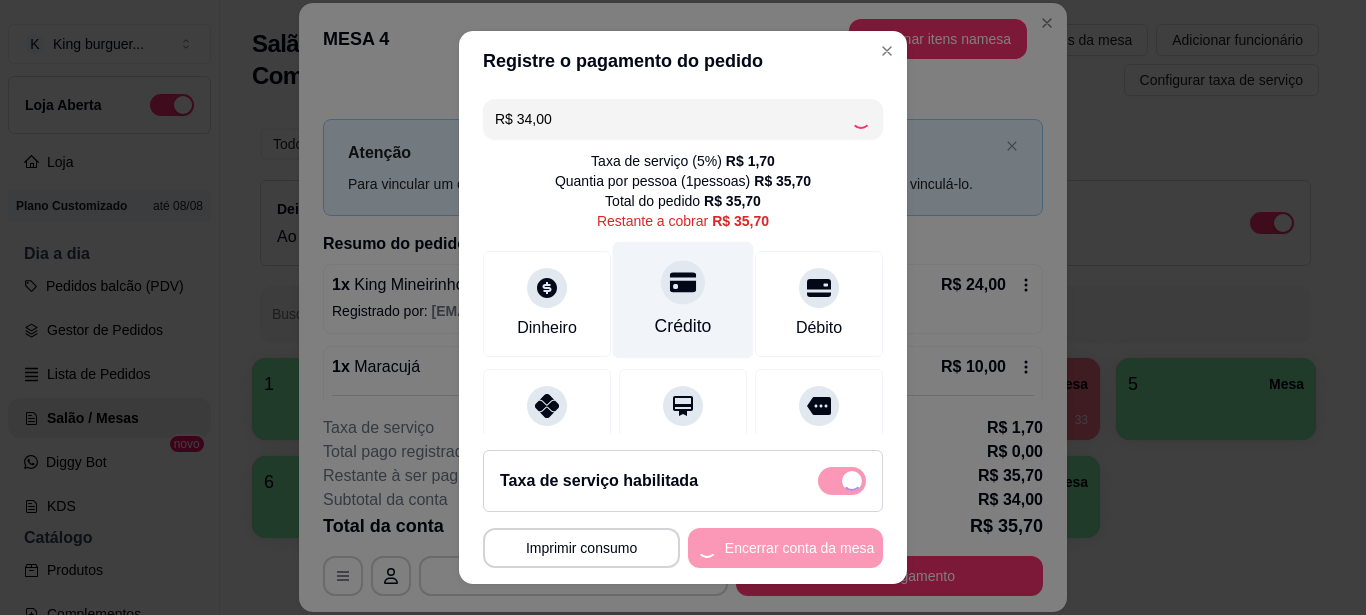 checkbox on "false" 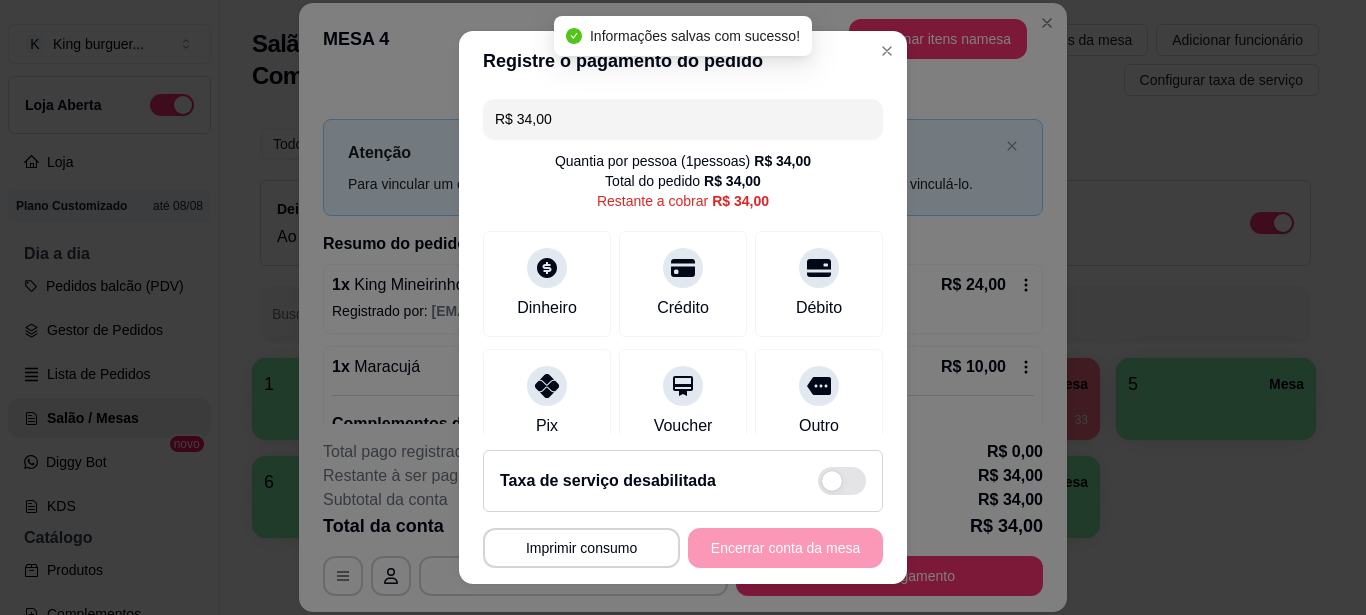 drag, startPoint x: 566, startPoint y: 117, endPoint x: 317, endPoint y: 121, distance: 249.03212 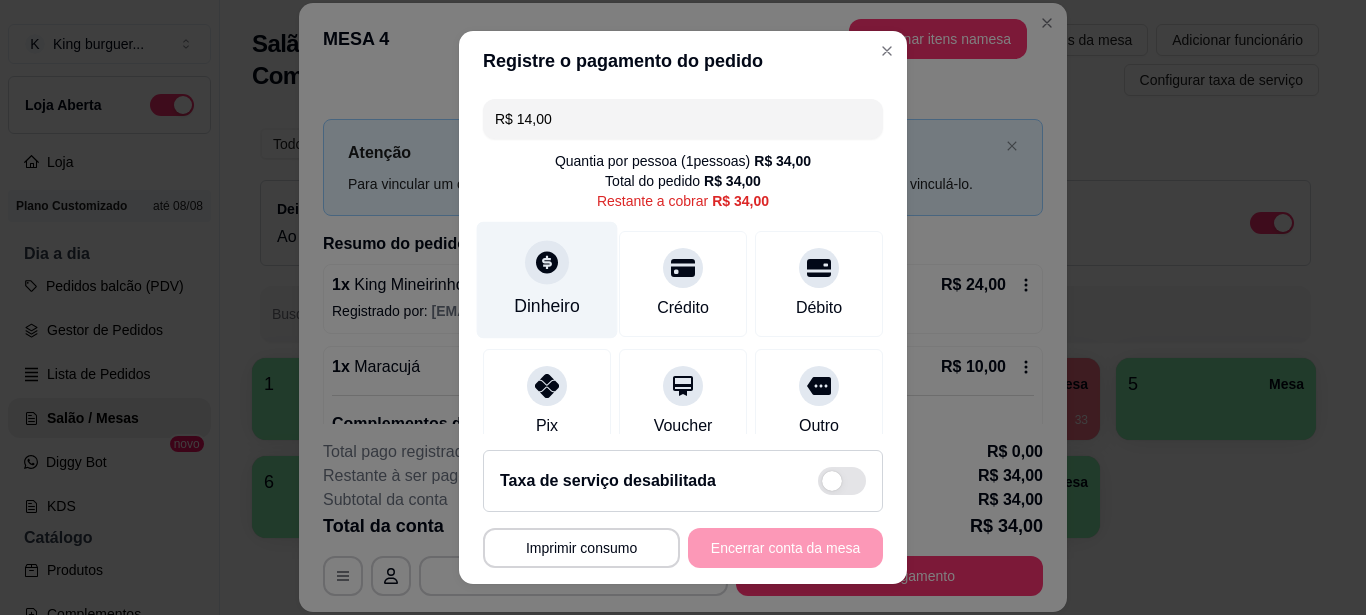 click at bounding box center (547, 262) 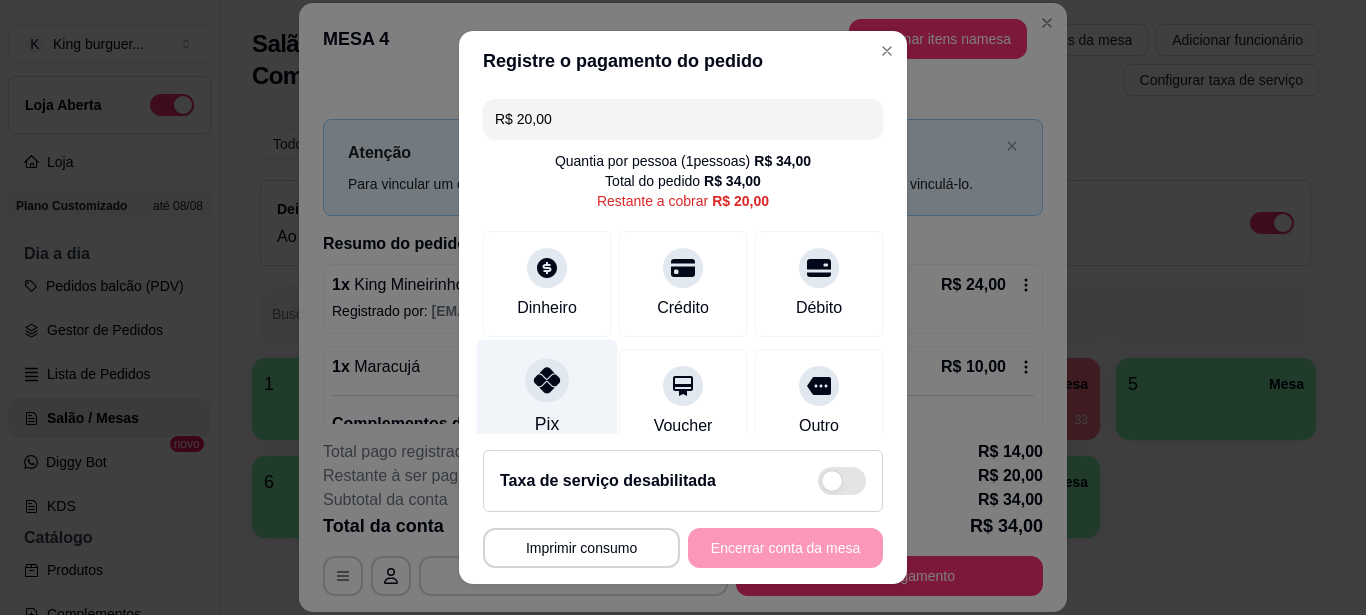 click at bounding box center [547, 380] 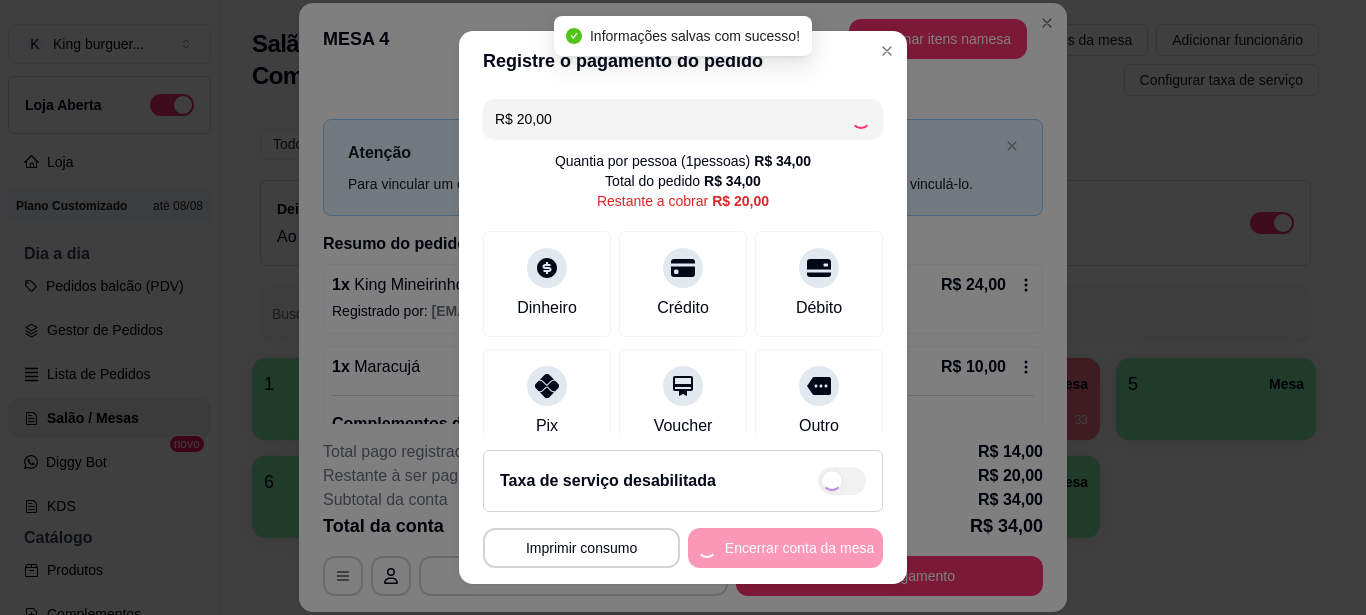 type on "R$ 0,00" 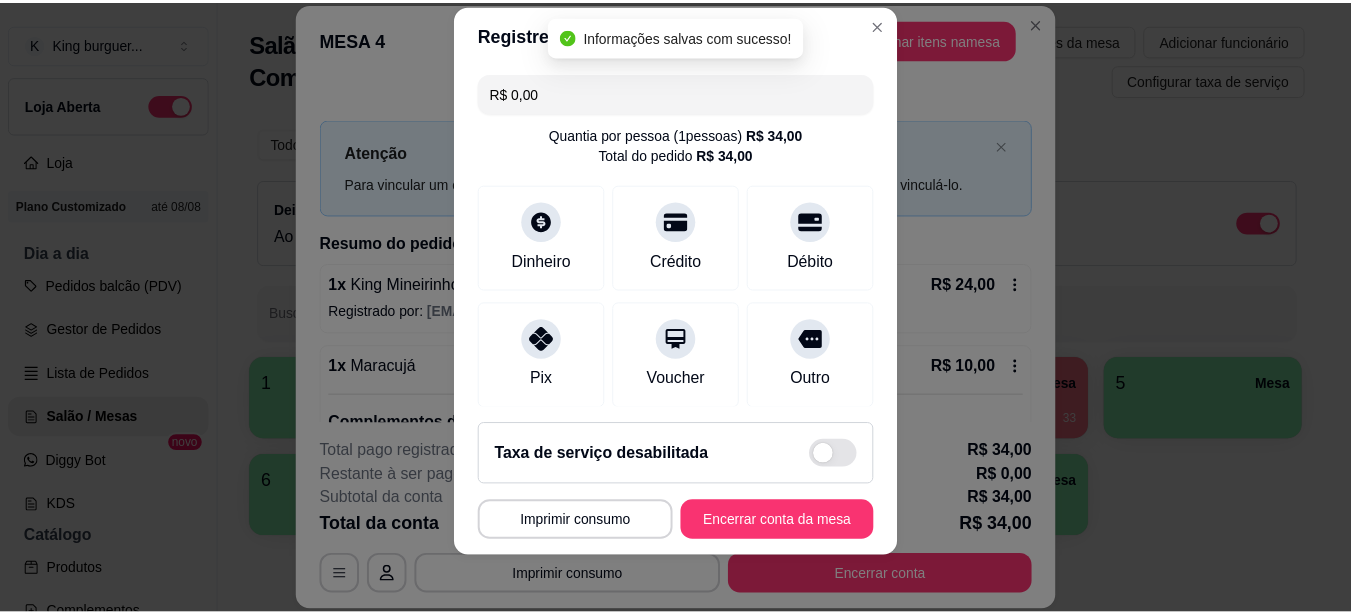 scroll, scrollTop: 33, scrollLeft: 0, axis: vertical 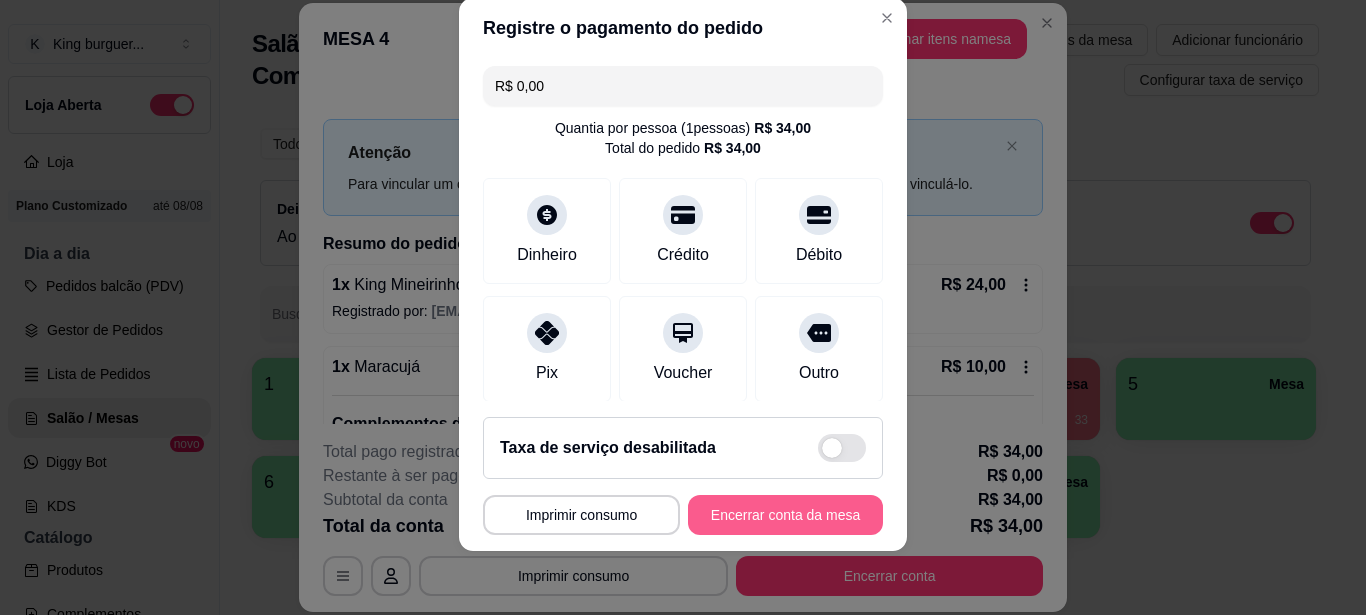 click on "Encerrar conta da mesa" at bounding box center (785, 515) 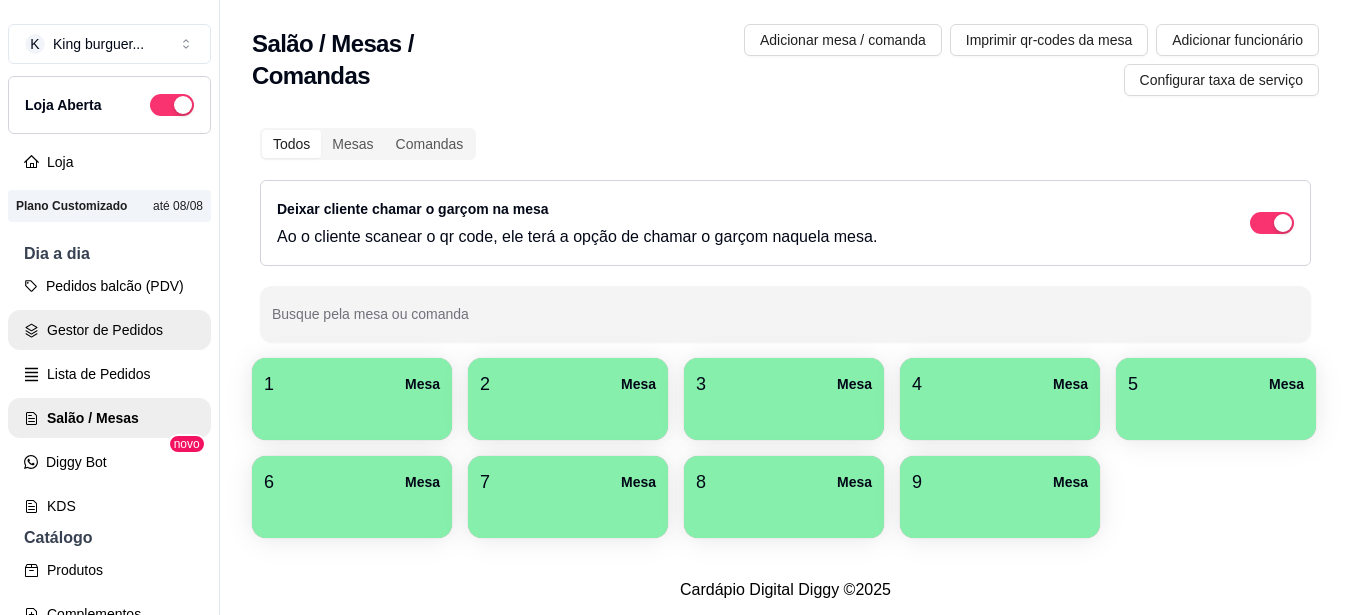 click on "Gestor de Pedidos" at bounding box center [109, 330] 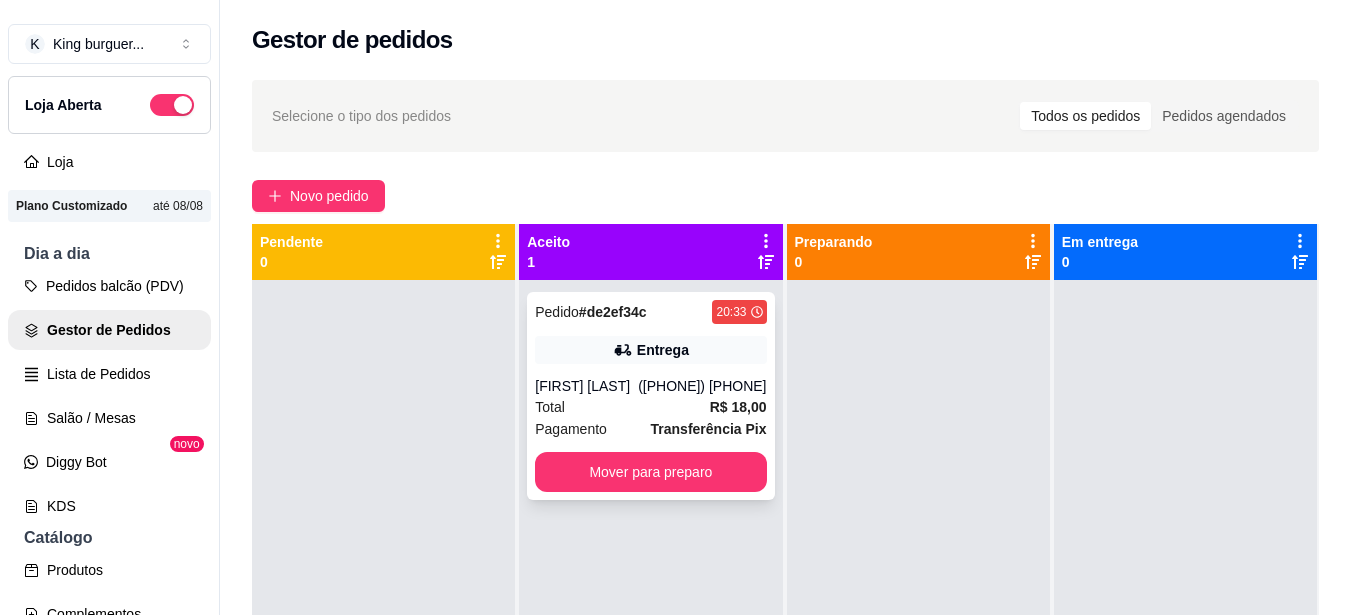 click on "Total R$ 18,00" at bounding box center [650, 407] 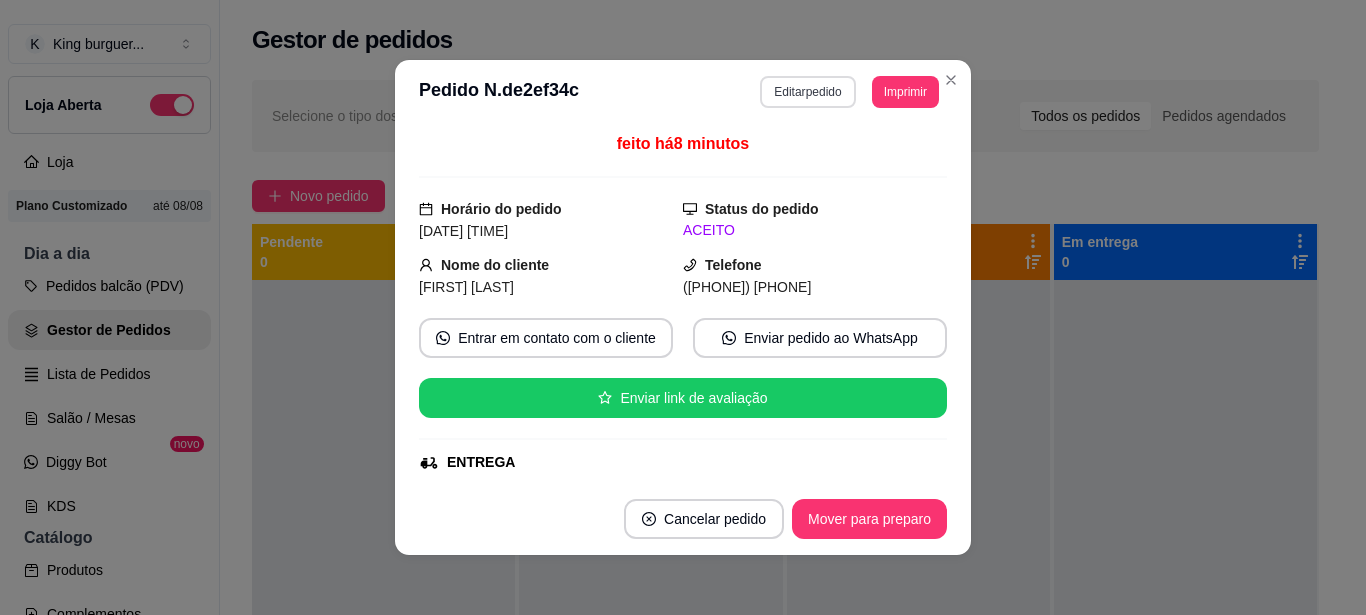click on "Editar  pedido" at bounding box center [807, 92] 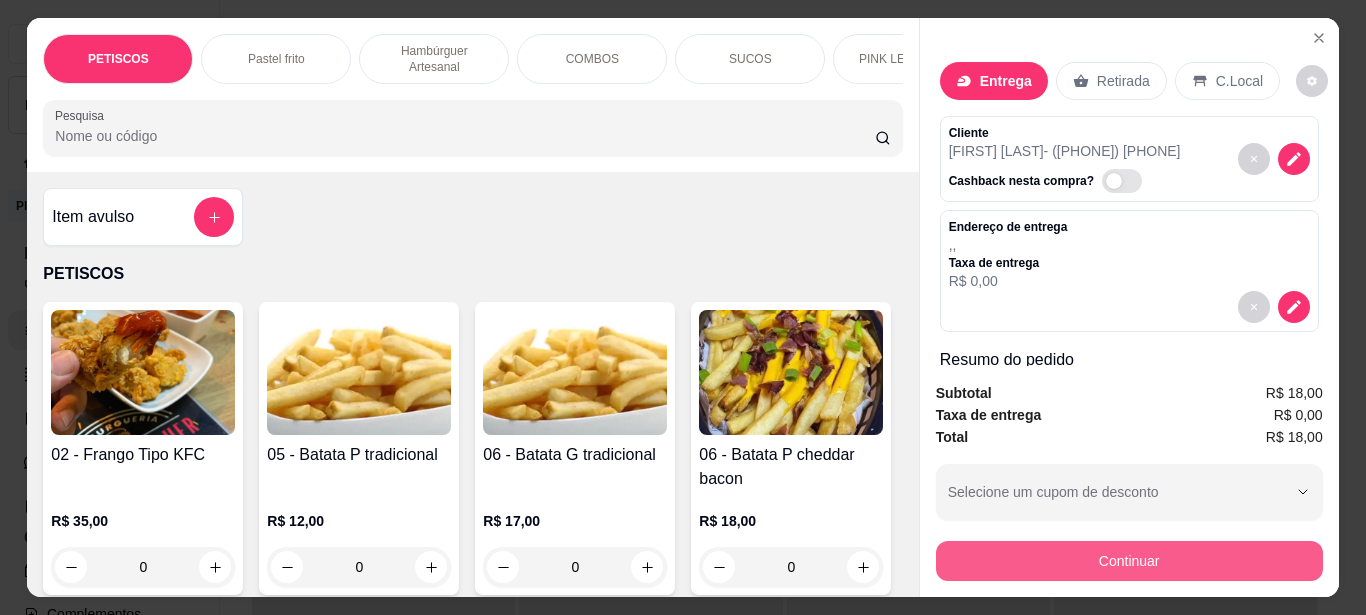 click on "Continuar" at bounding box center [1129, 561] 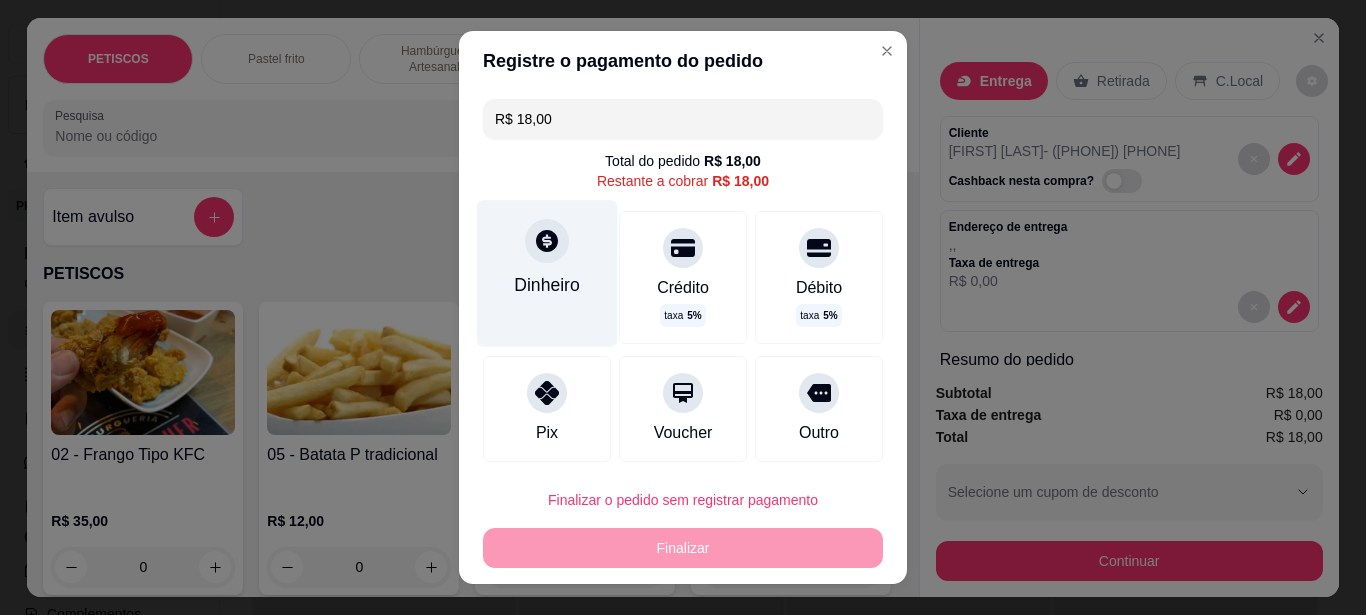 click 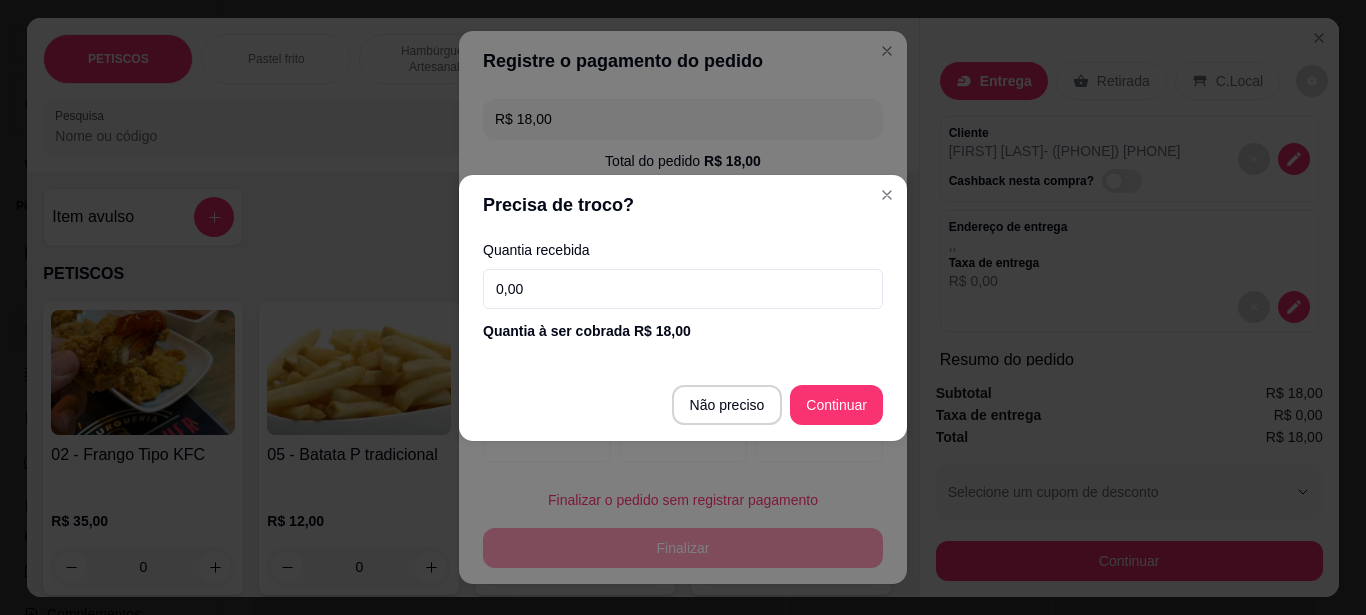 drag, startPoint x: 636, startPoint y: 288, endPoint x: 298, endPoint y: 296, distance: 338.09467 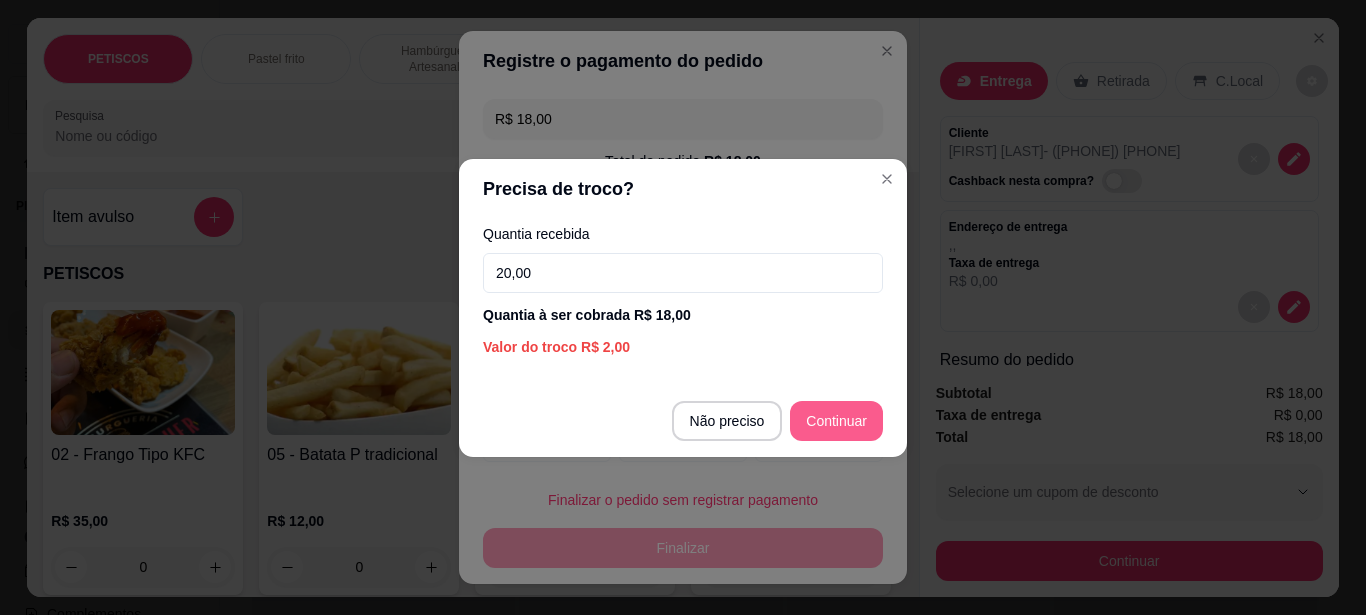 type on "20,00" 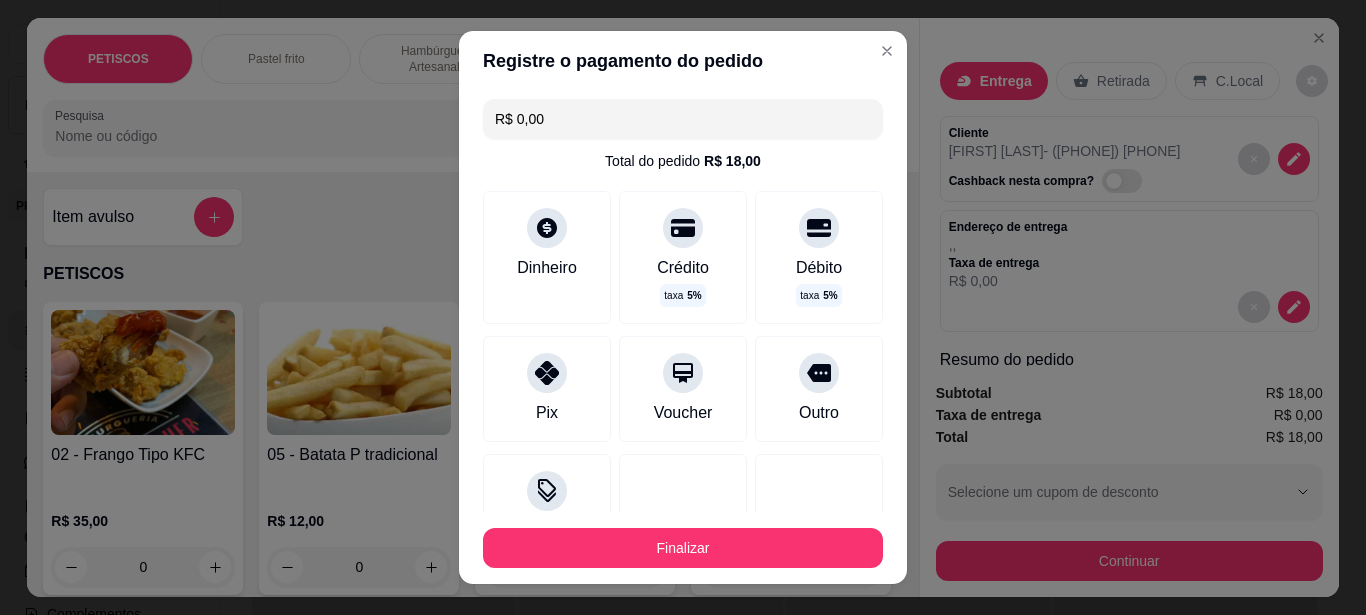 type on "R$ 0,00" 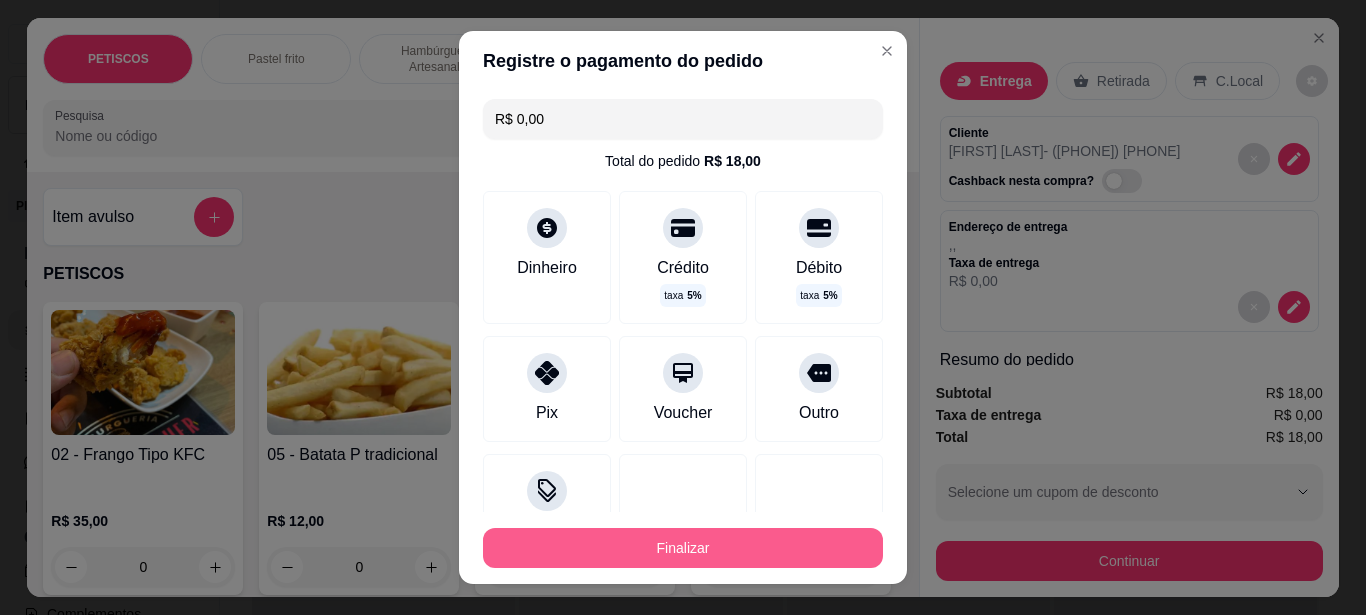 click on "Finalizar" at bounding box center [683, 548] 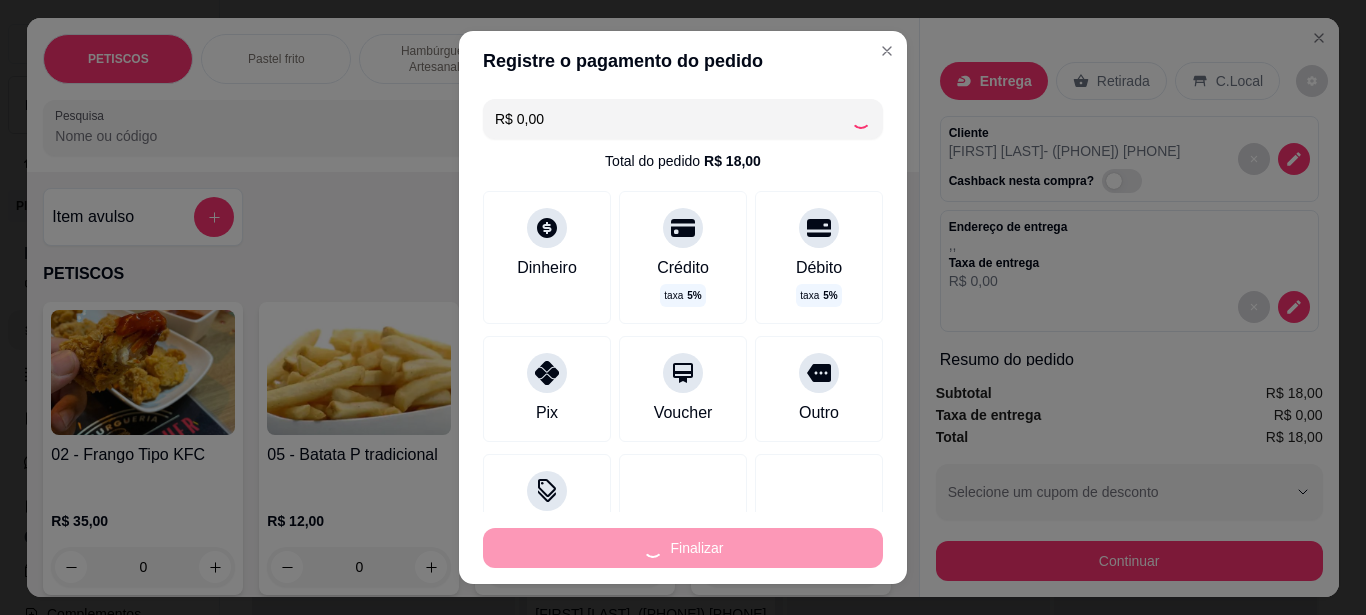 type on "0" 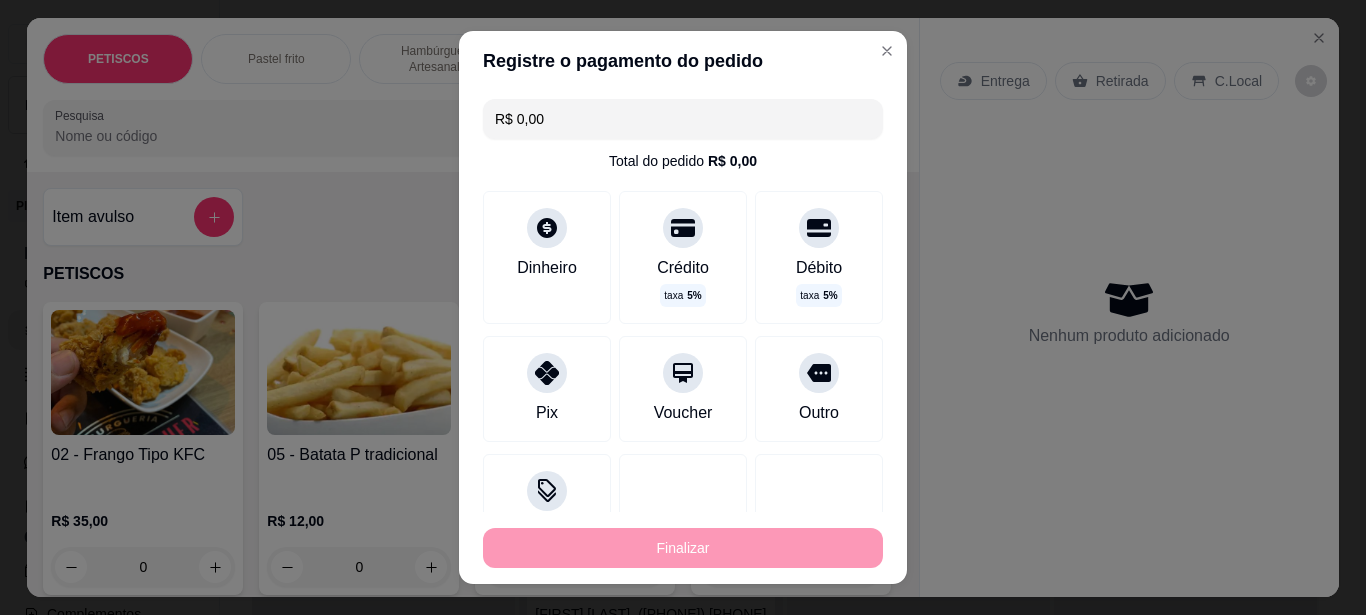type on "-R$ 18,00" 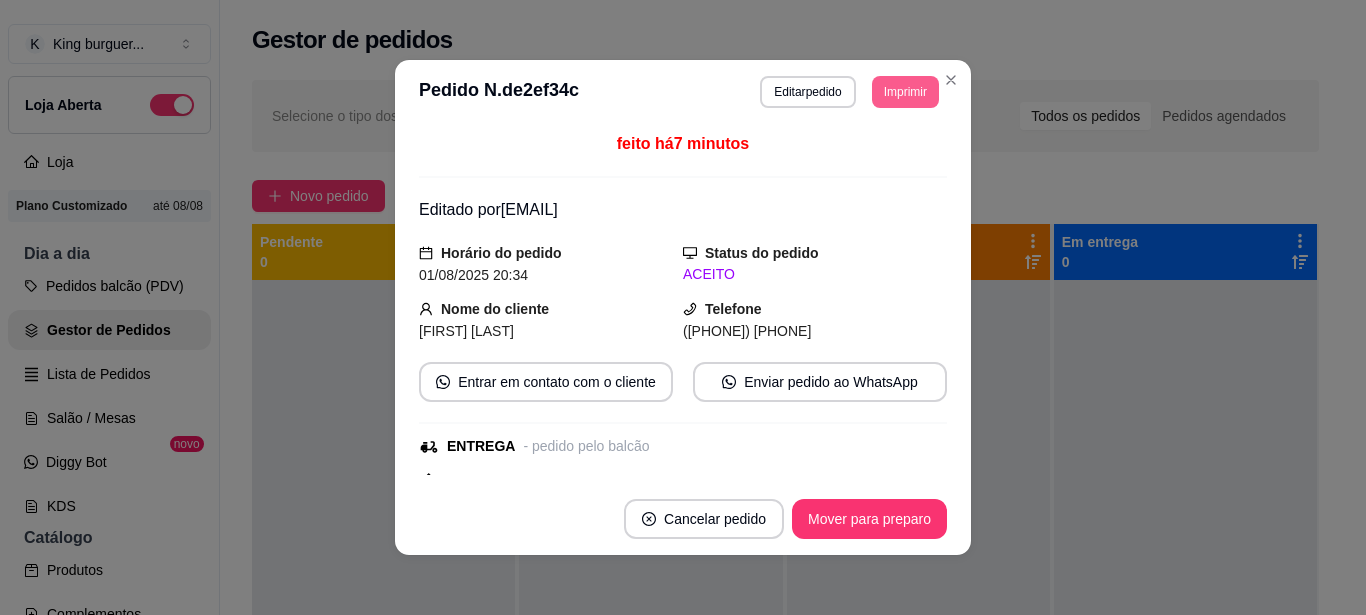 click on "Imprimir" at bounding box center [905, 92] 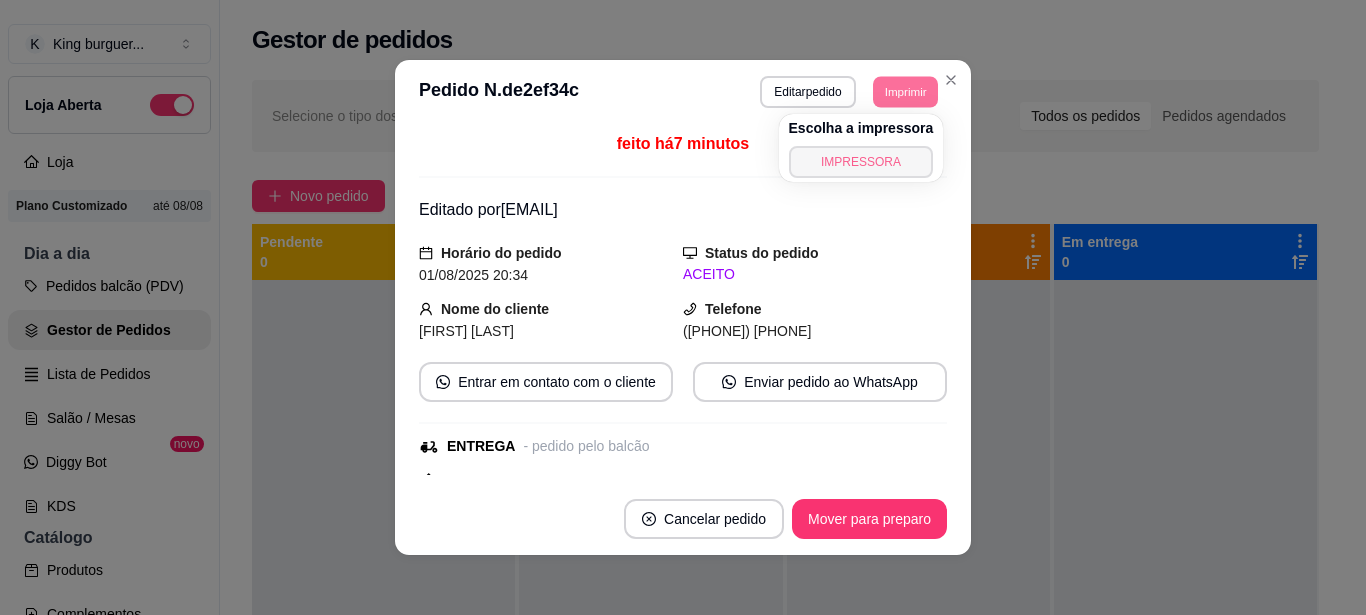 click on "IMPRESSORA" at bounding box center (861, 162) 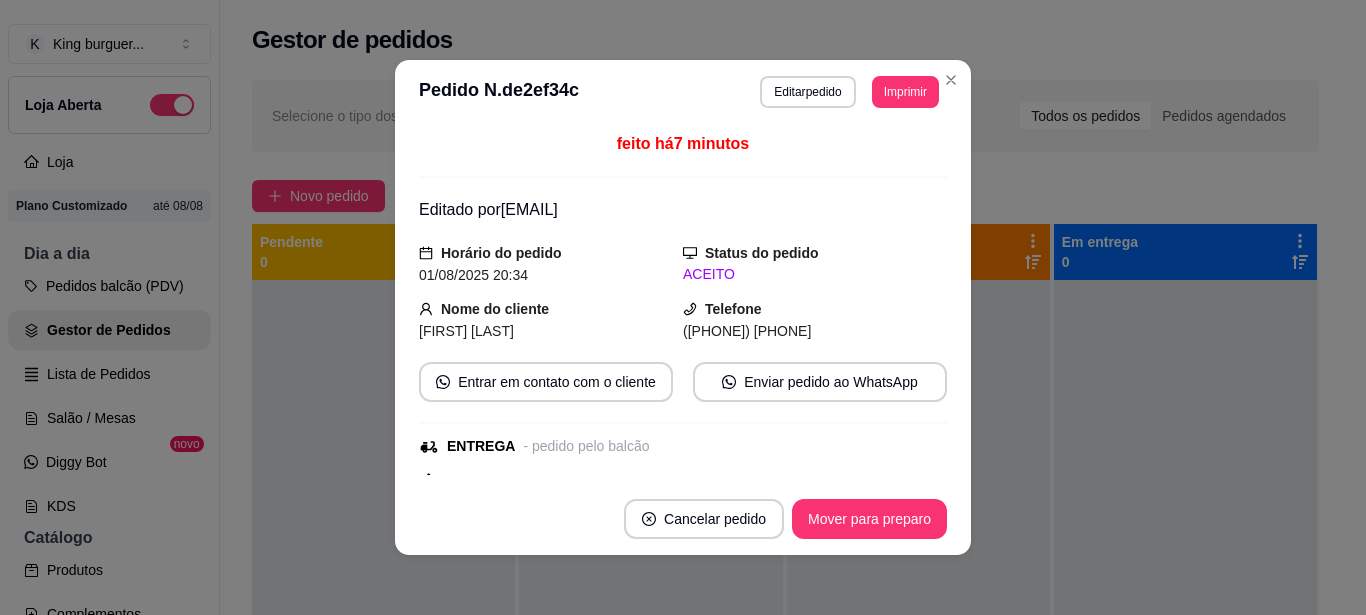 type 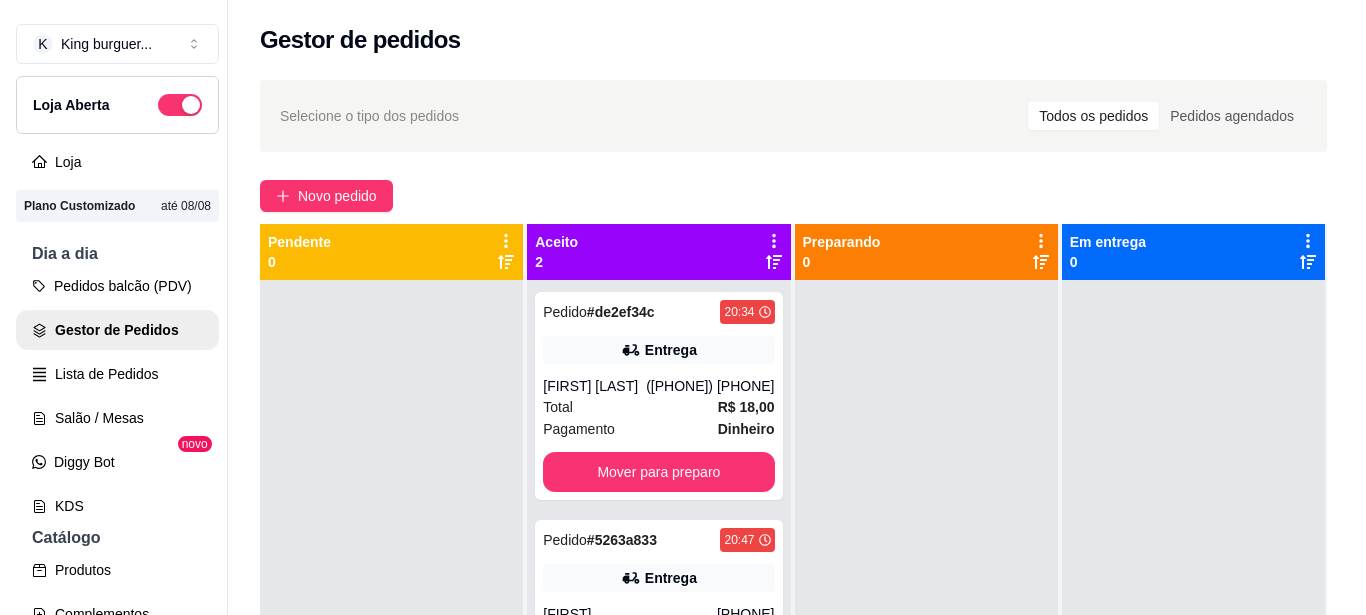 scroll, scrollTop: 56, scrollLeft: 0, axis: vertical 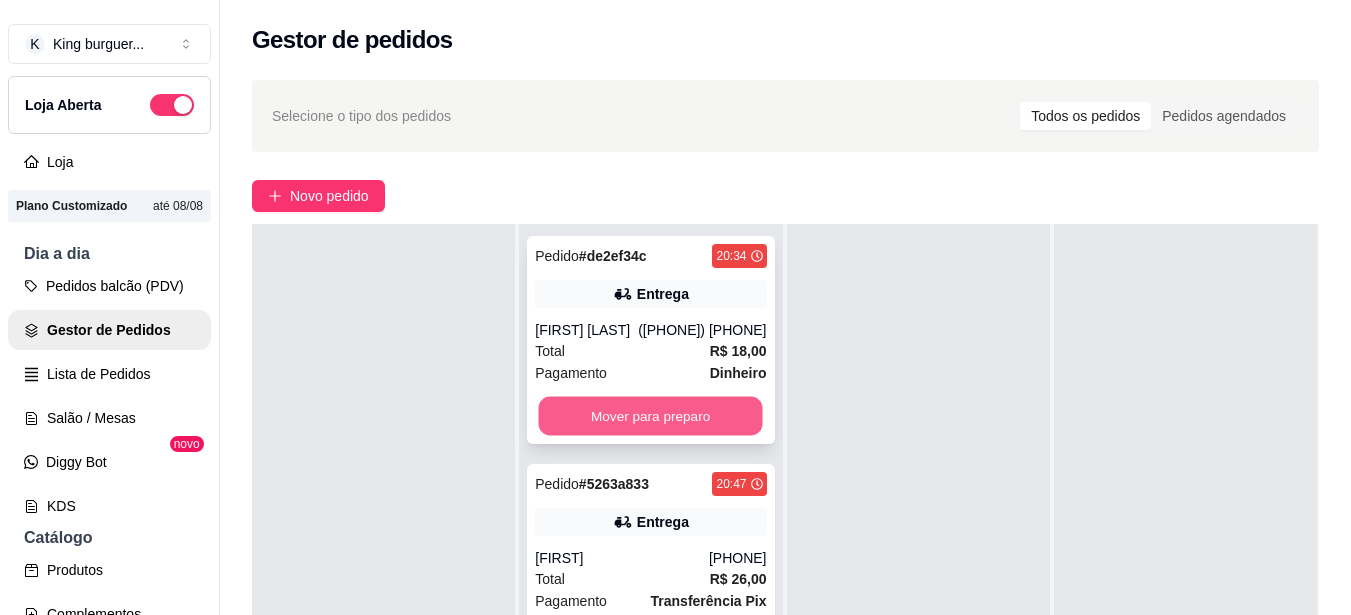 click on "Mover para preparo" at bounding box center [651, 416] 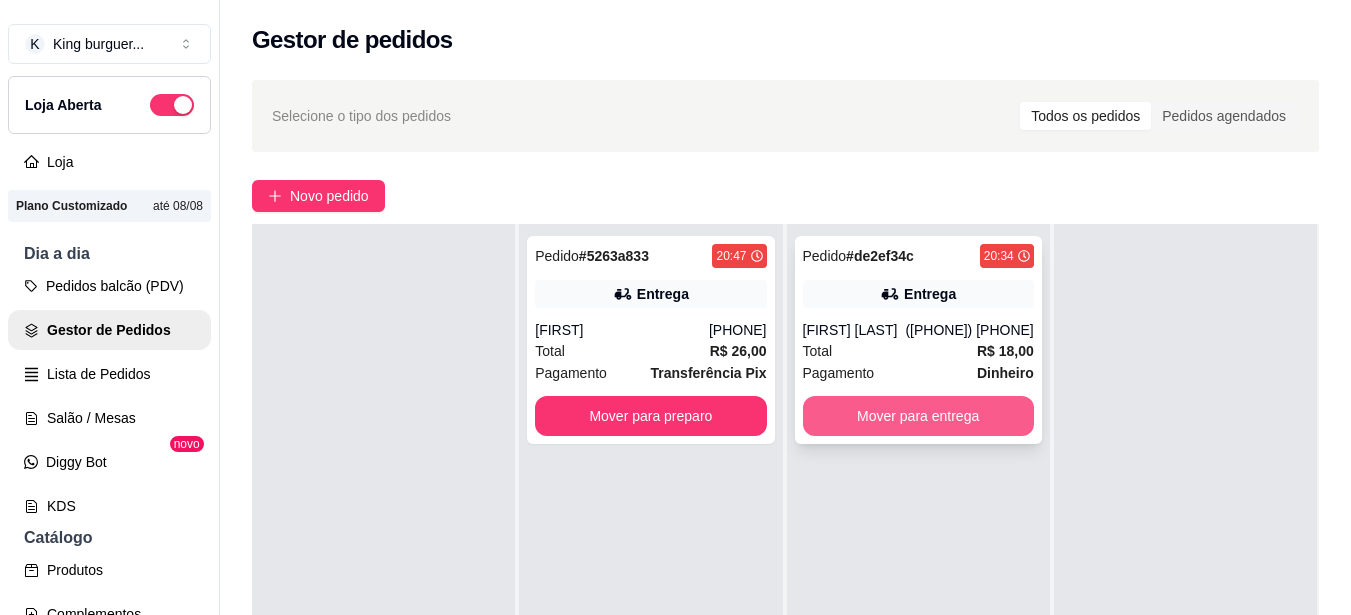 click on "Mover para entrega" at bounding box center (918, 416) 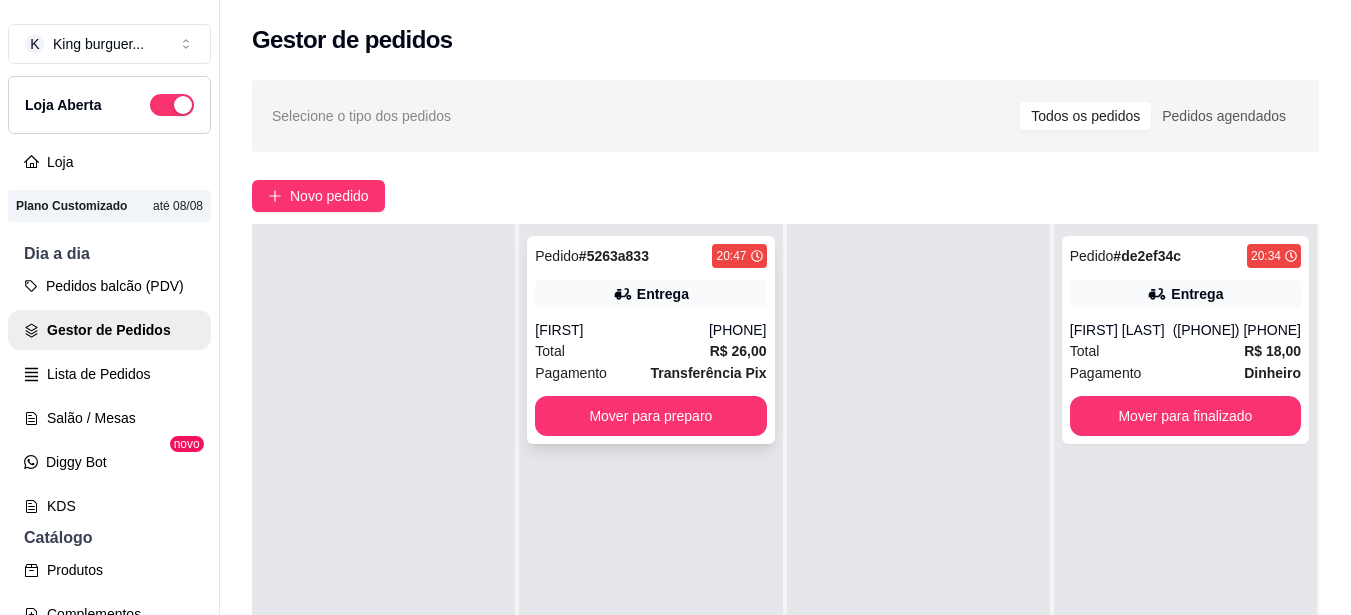 click on "R$ 26,00" at bounding box center (738, 351) 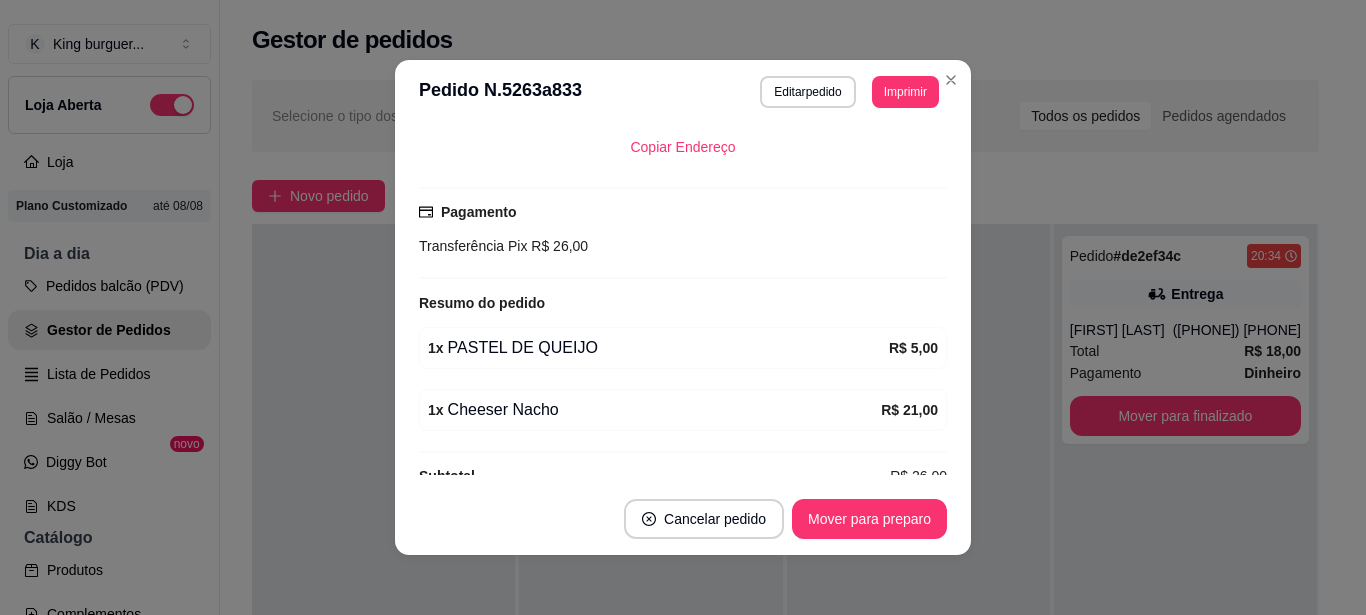 scroll, scrollTop: 496, scrollLeft: 0, axis: vertical 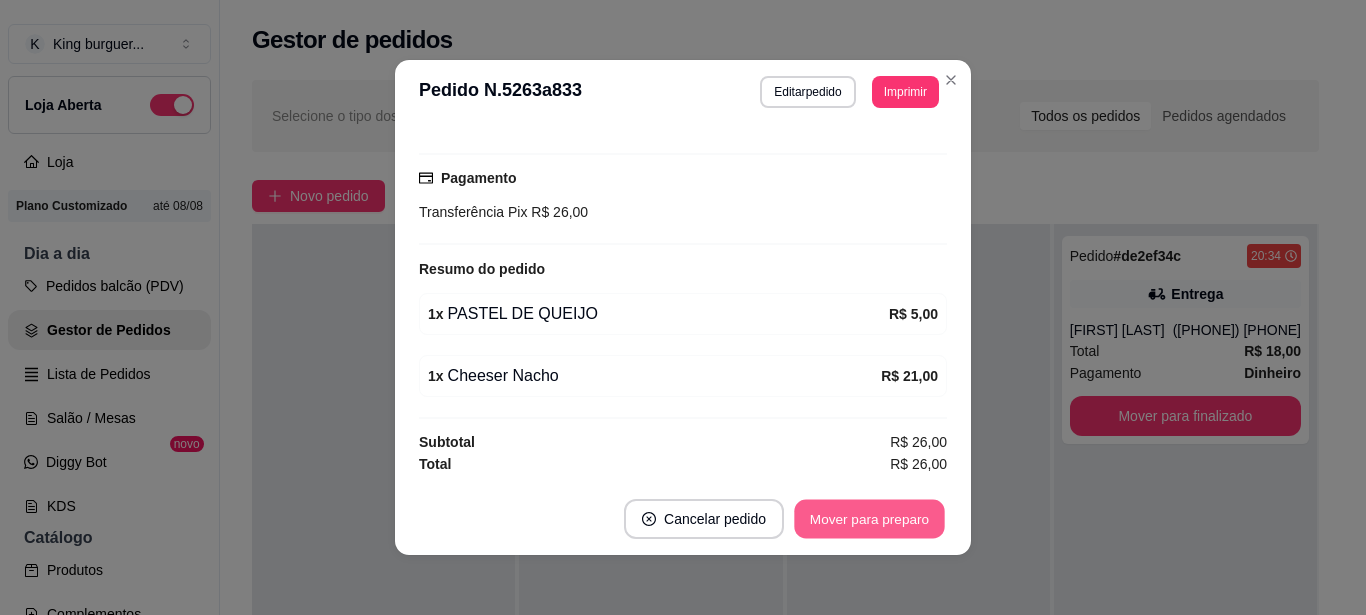 click on "Mover para preparo" at bounding box center [869, 519] 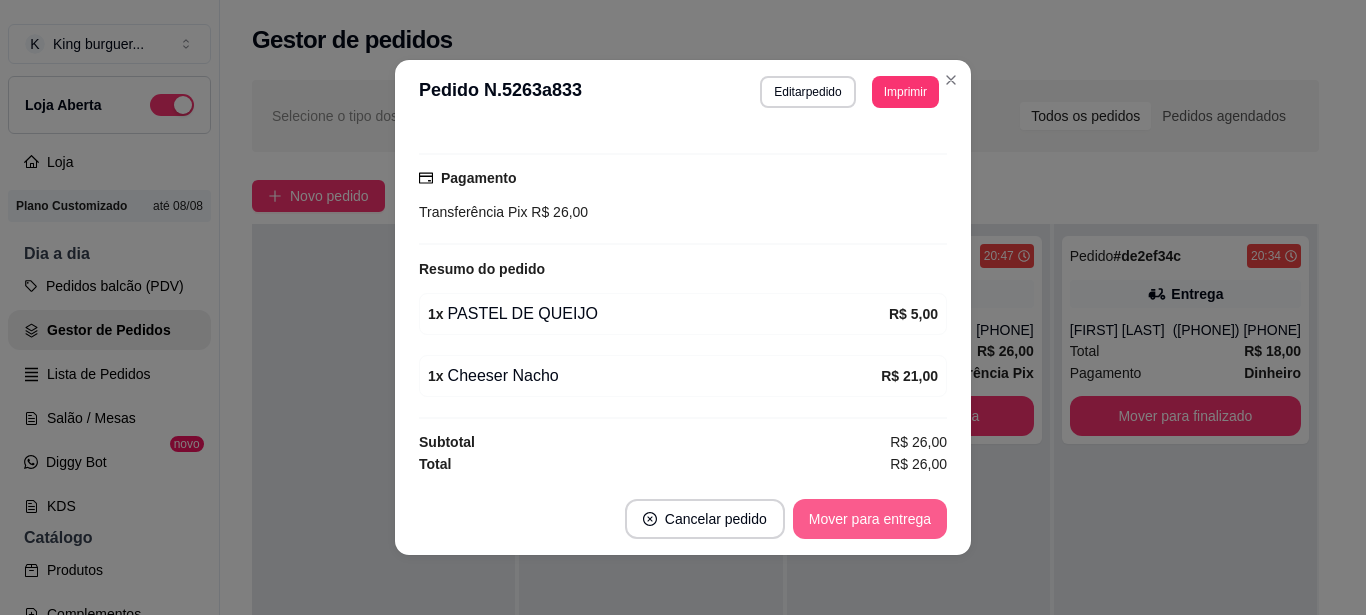 click on "Mover para entrega" at bounding box center [870, 519] 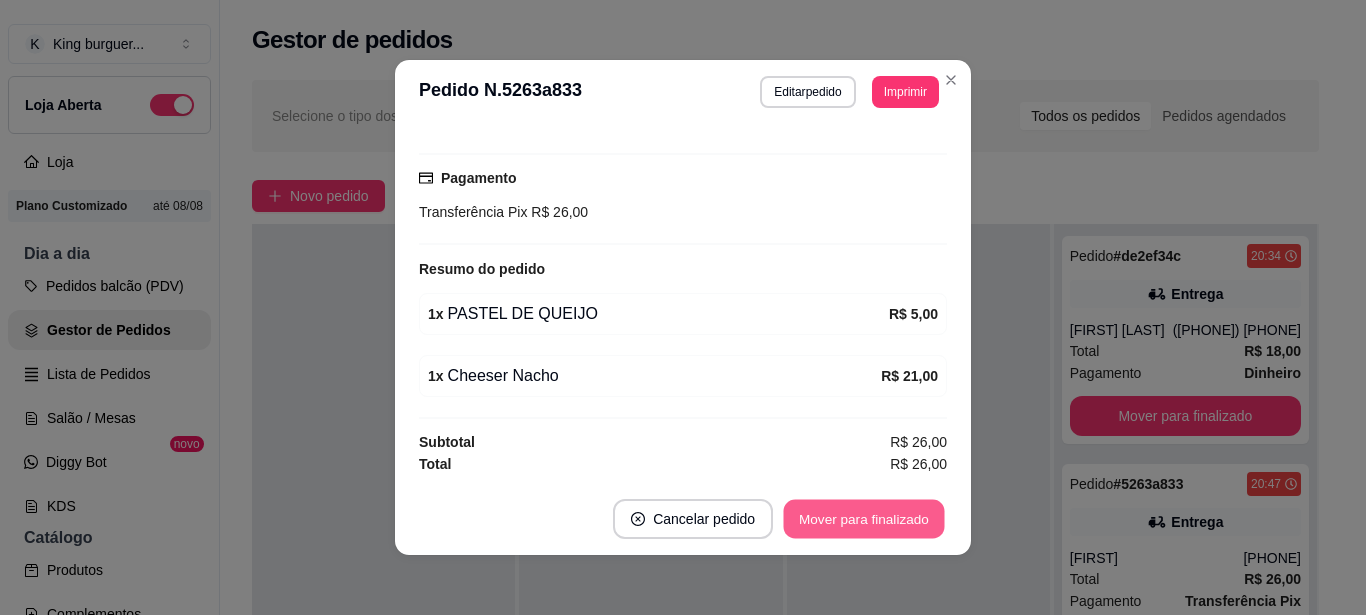 click on "Mover para finalizado" at bounding box center (864, 519) 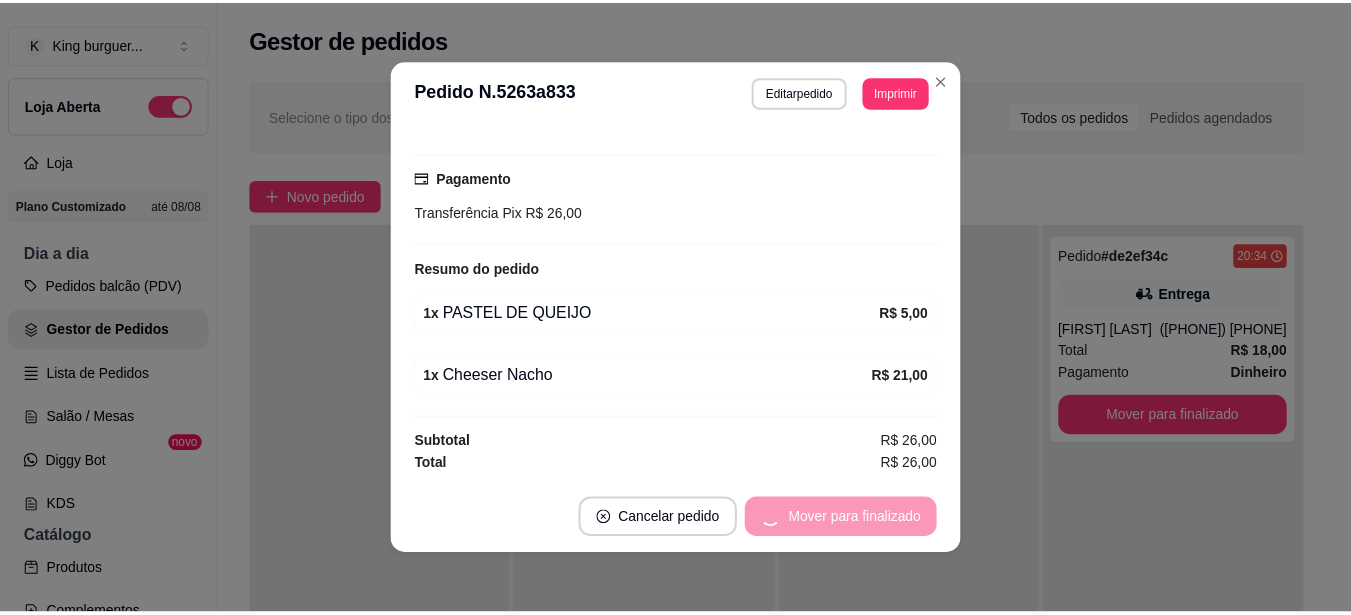 scroll, scrollTop: 450, scrollLeft: 0, axis: vertical 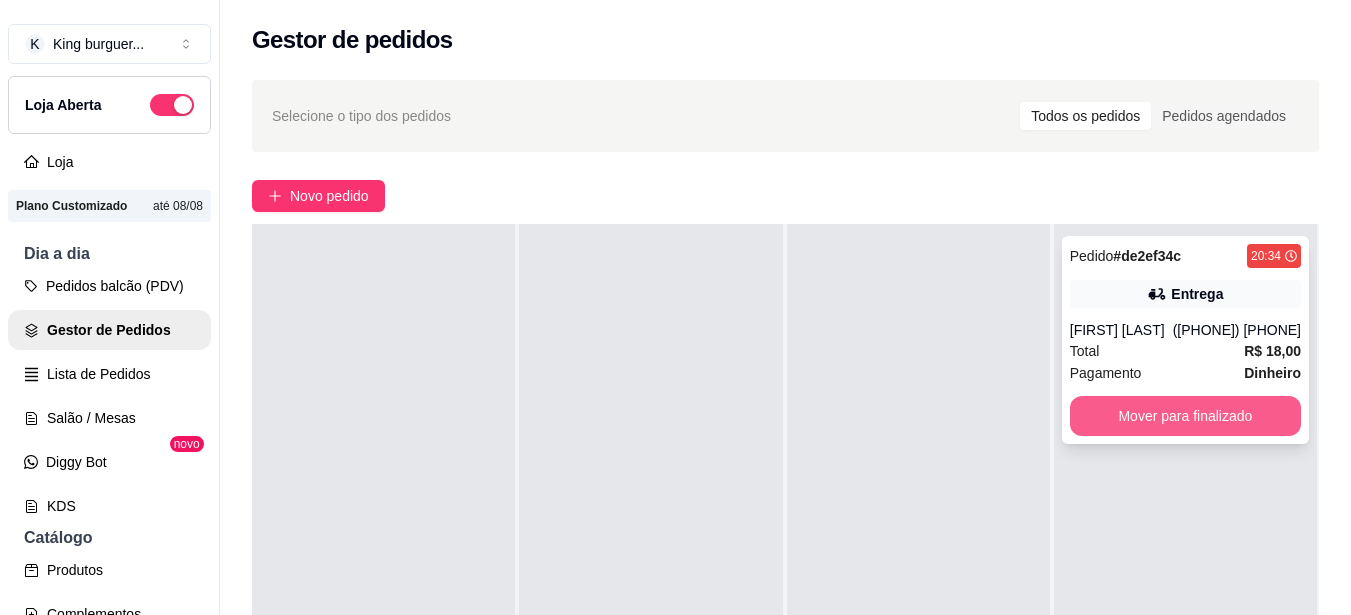 click on "Mover para finalizado" at bounding box center (1185, 416) 